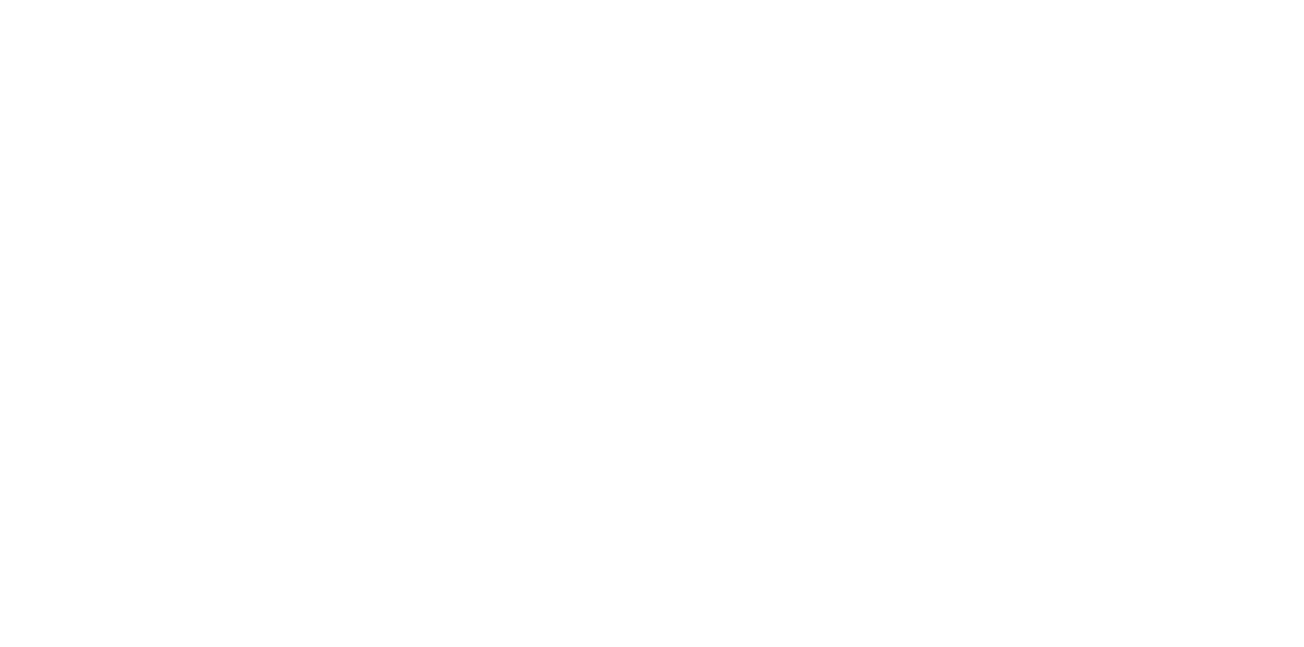 scroll, scrollTop: 0, scrollLeft: 0, axis: both 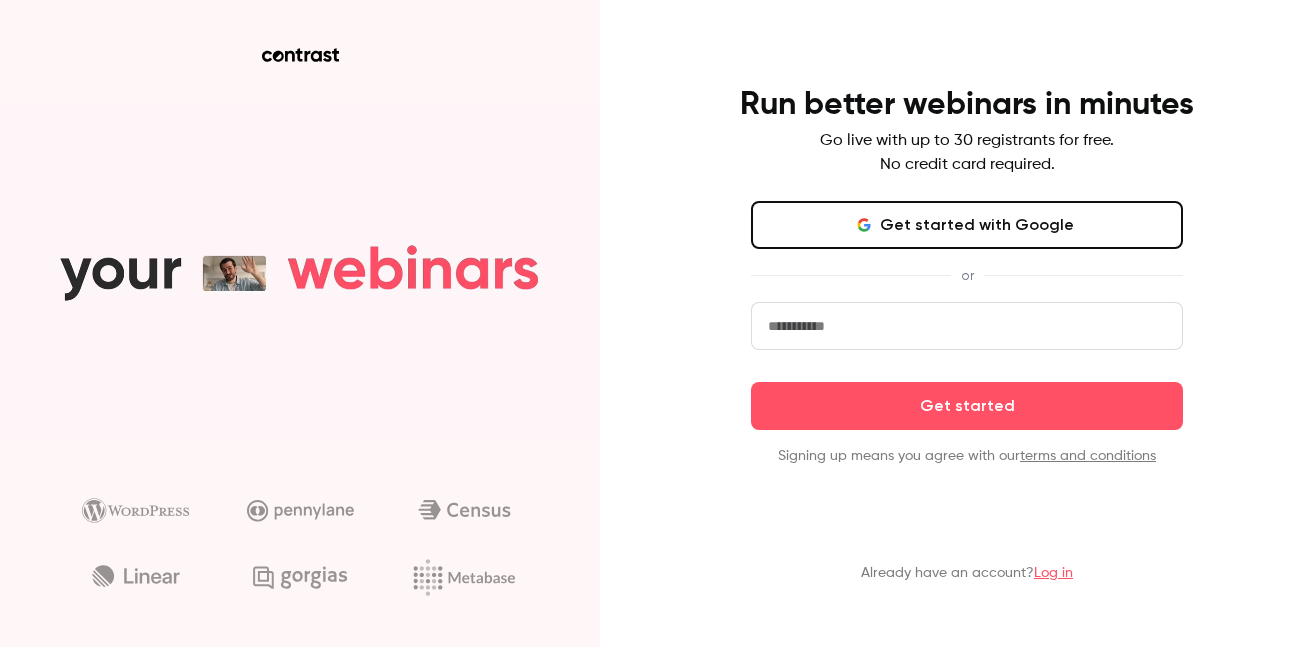 click at bounding box center [967, 326] 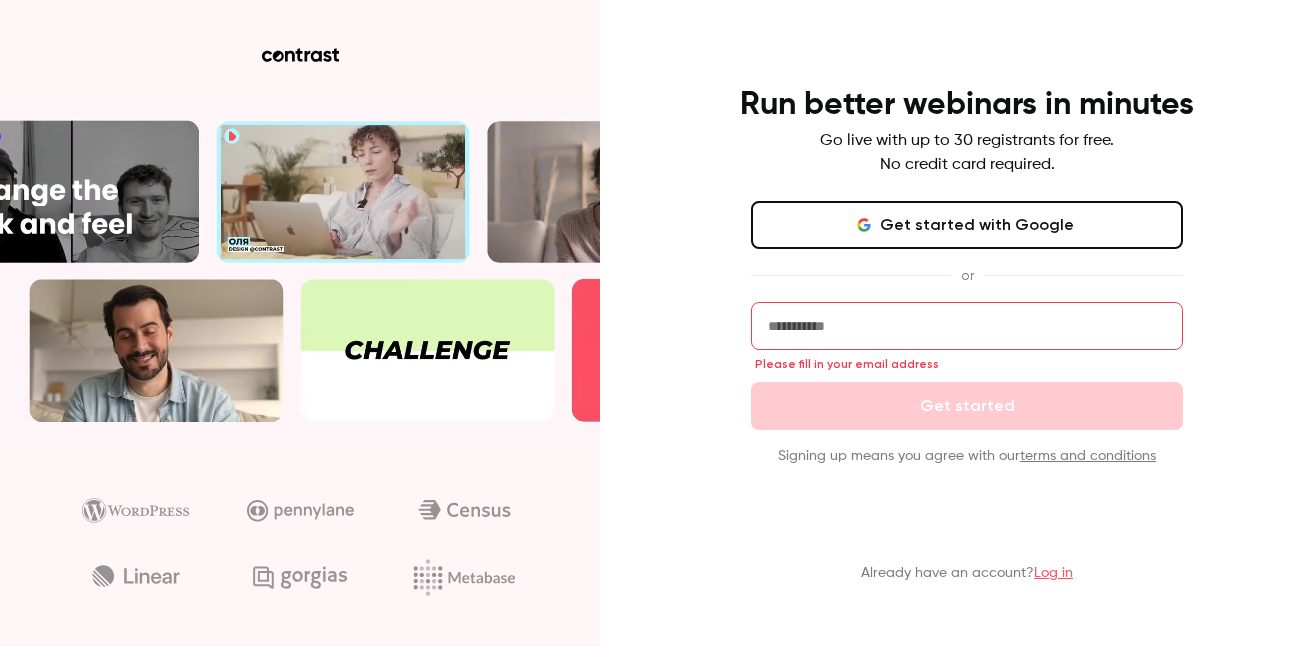 click on "Log in" at bounding box center (1053, 573) 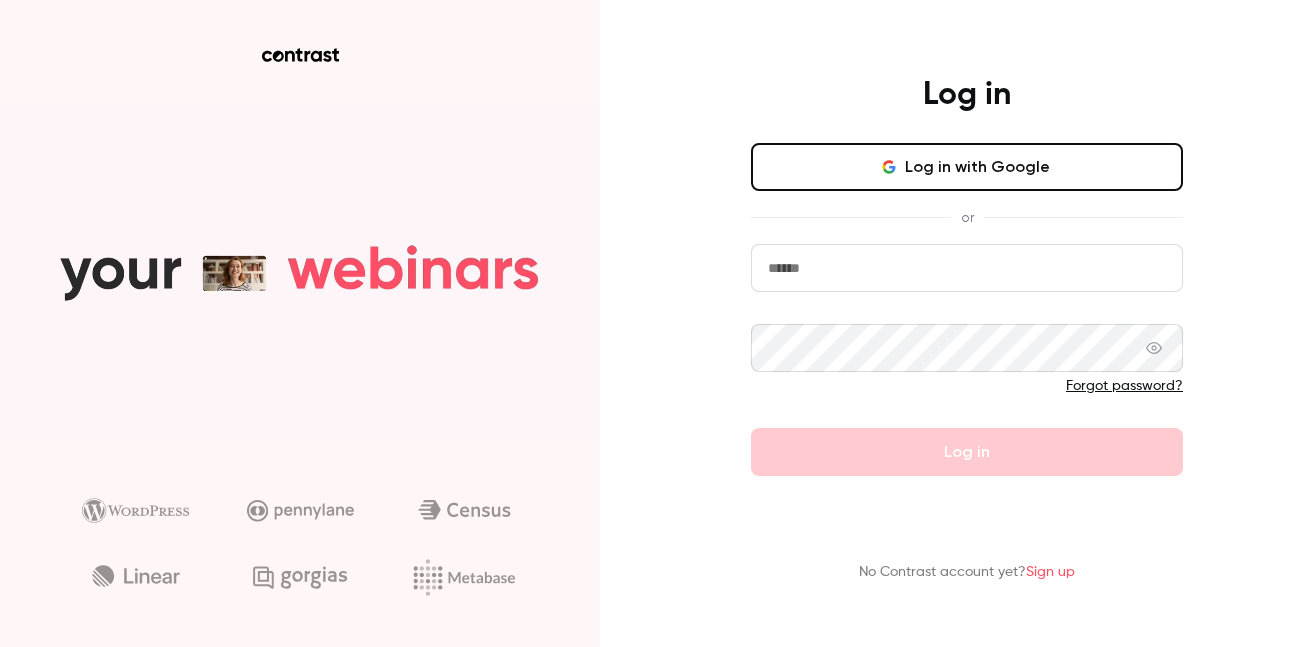 click at bounding box center [967, 268] 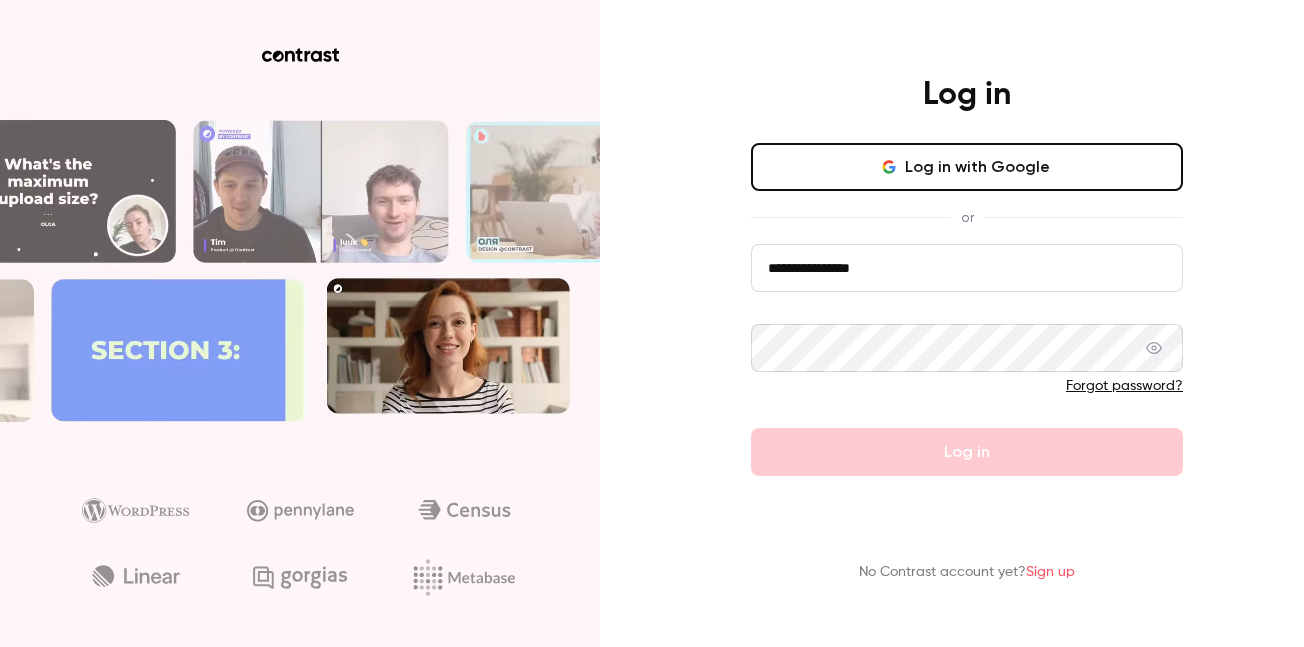 type on "**********" 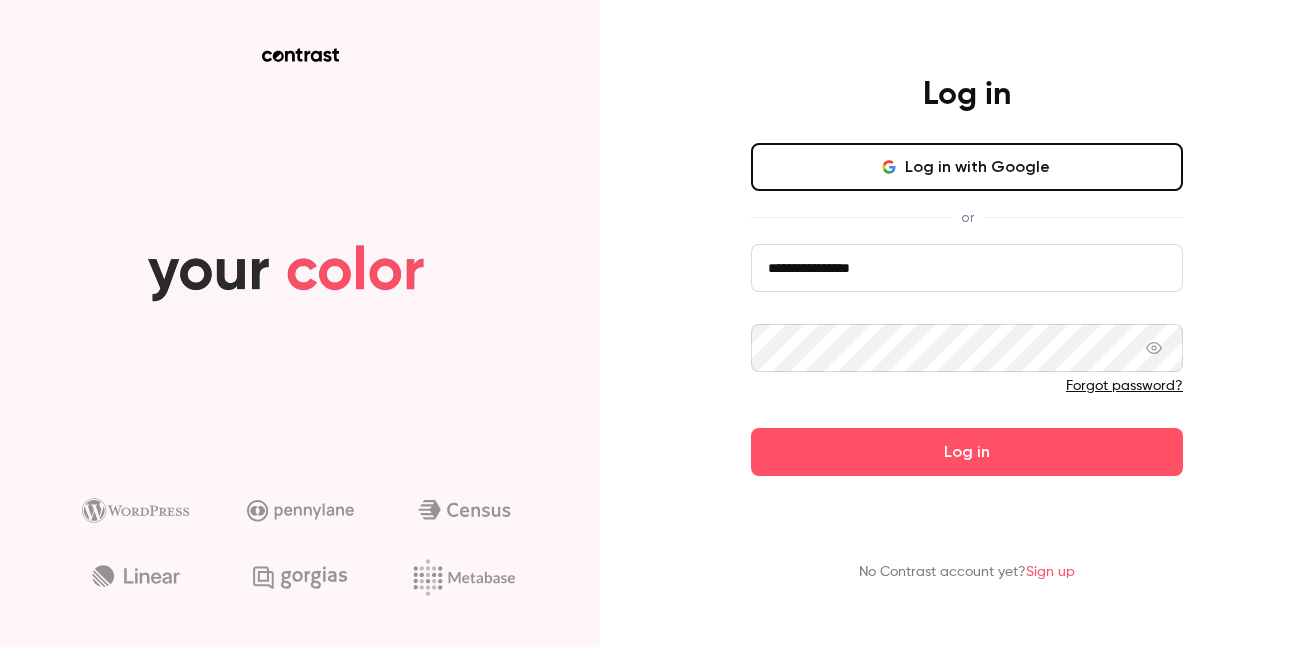 click 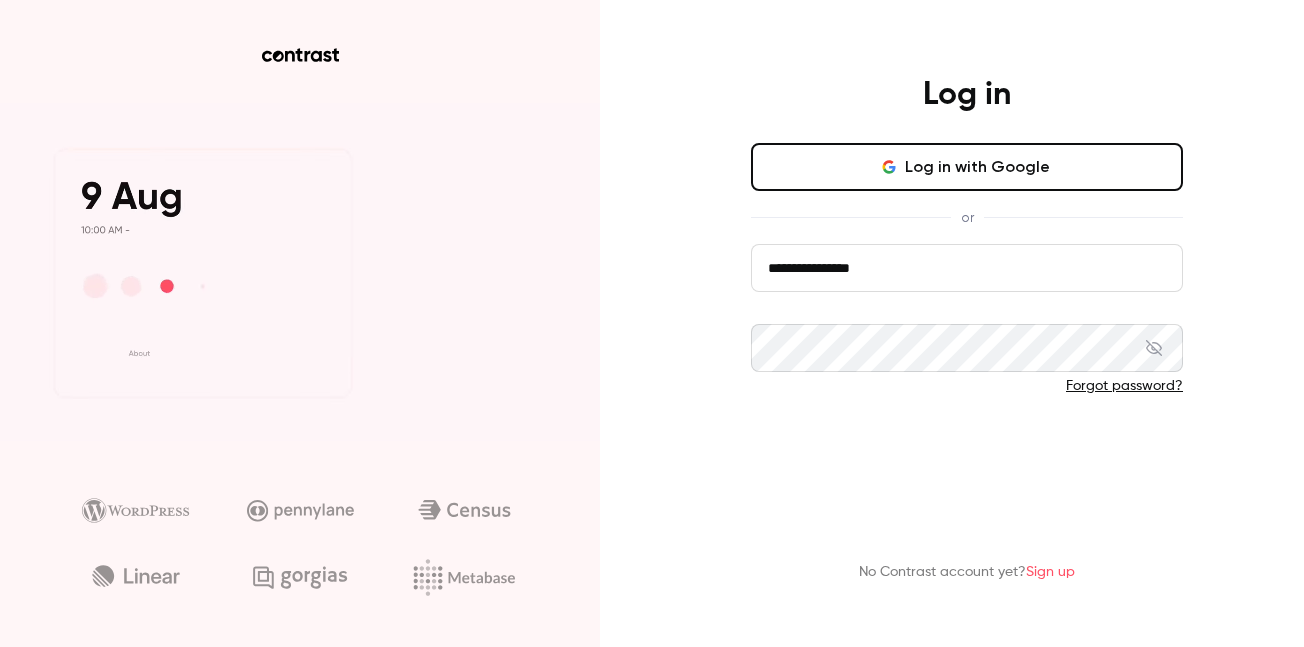 click on "Log in" at bounding box center (967, 452) 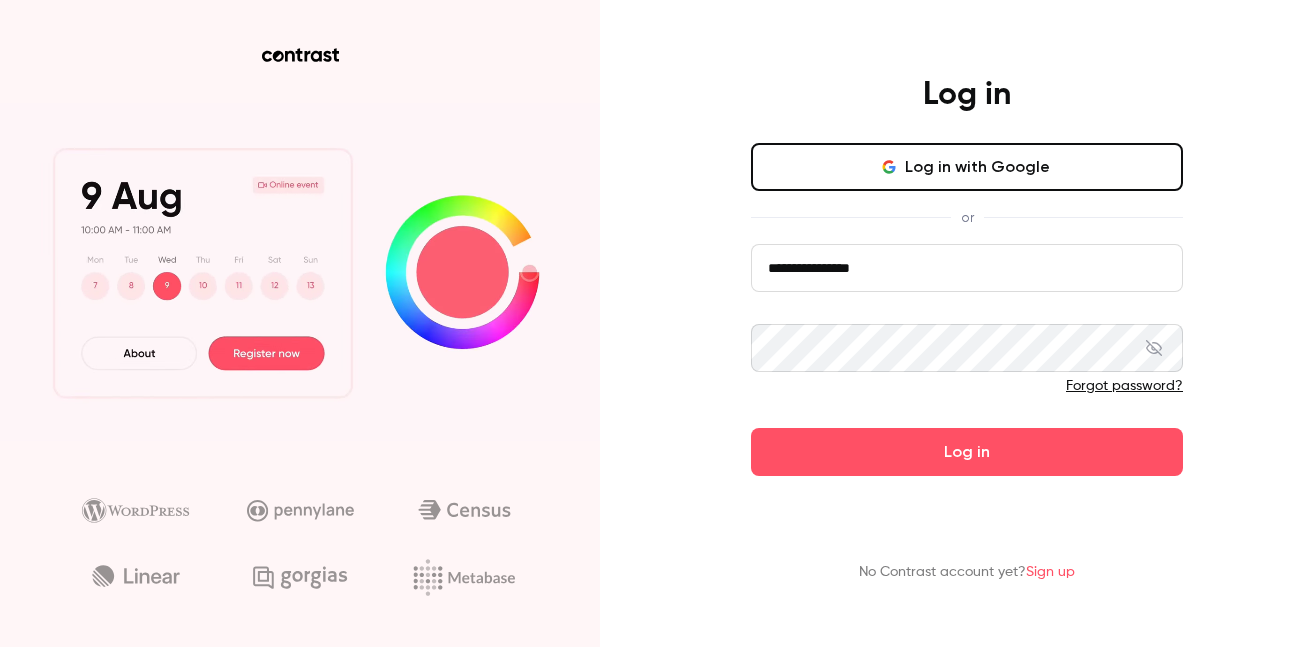 click on "Log in" at bounding box center [967, 452] 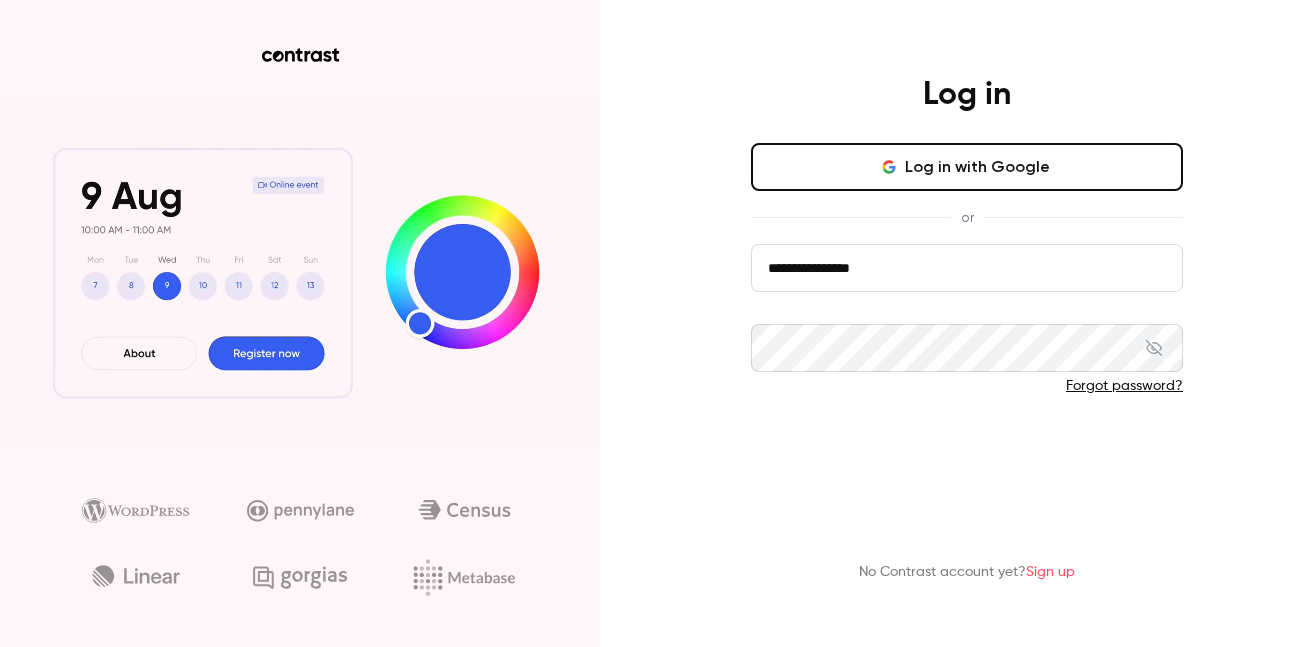 click on "Log in" at bounding box center (967, 452) 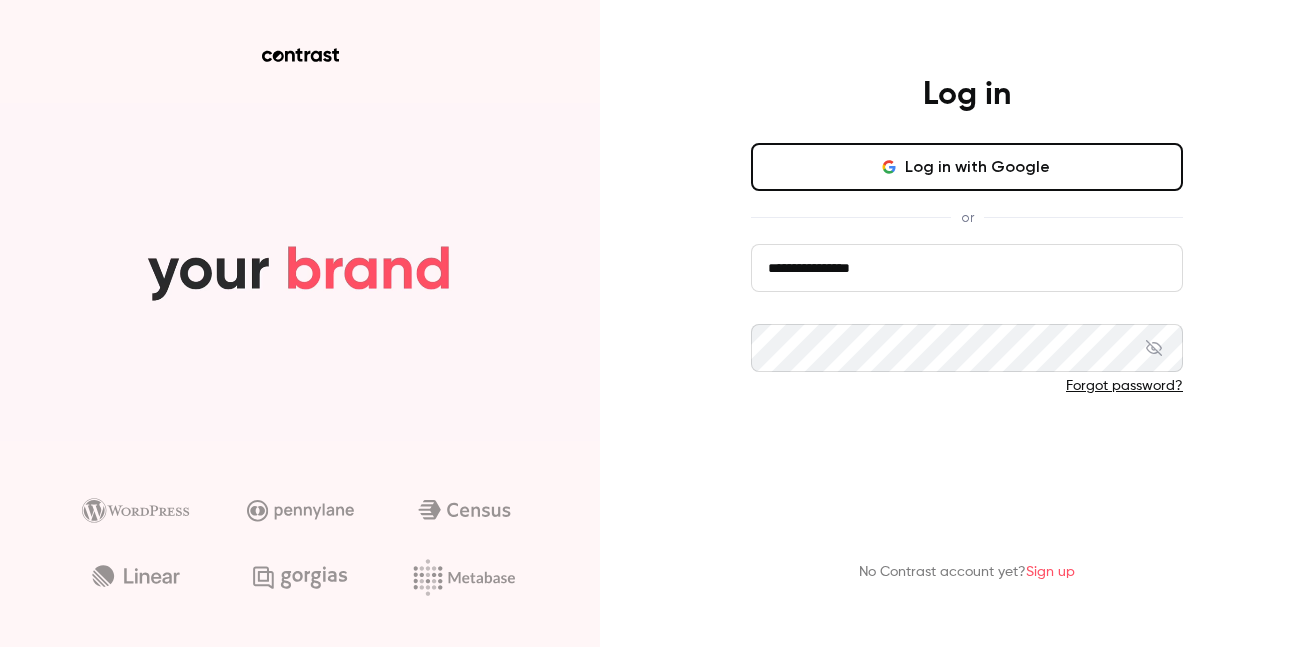 click on "Log in" at bounding box center [967, 452] 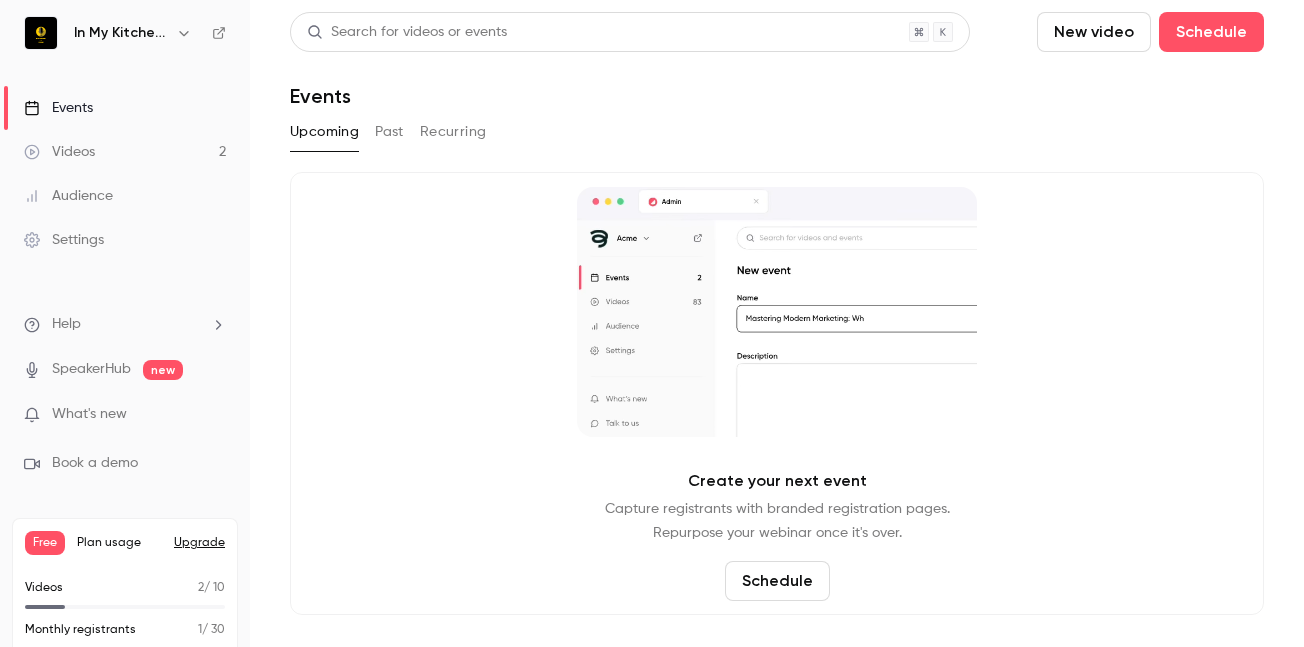 click on "Videos 2" at bounding box center (125, 152) 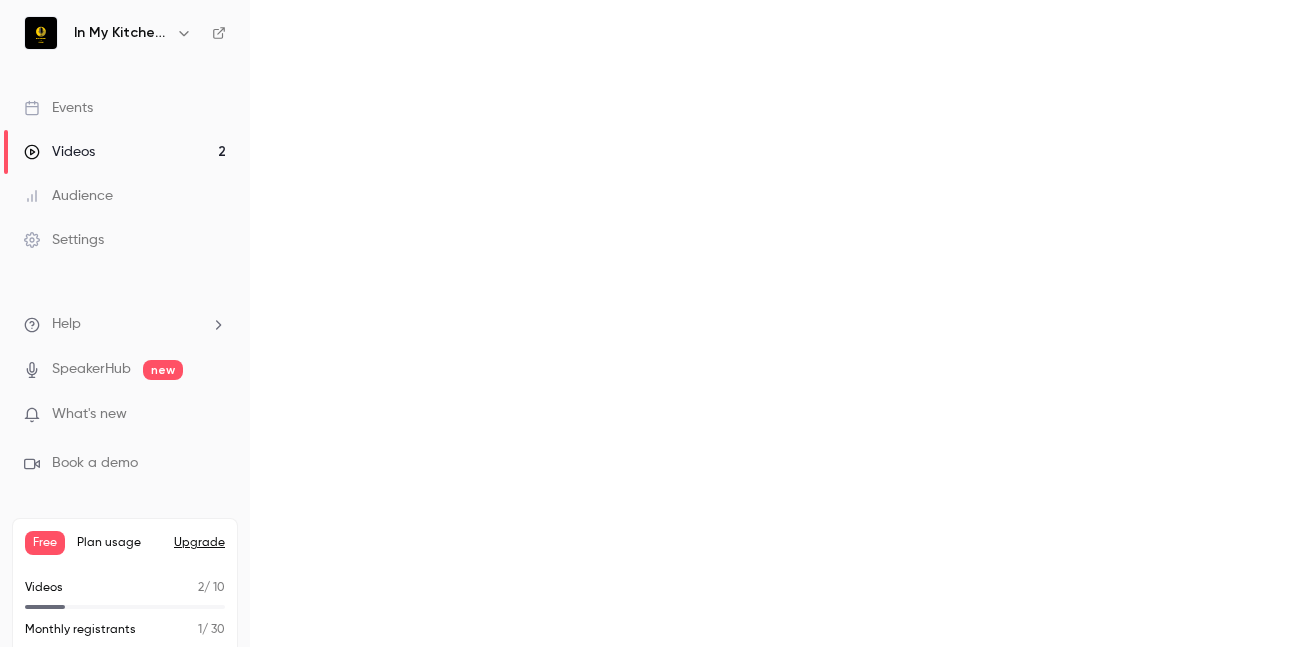 click on "Videos" at bounding box center (59, 152) 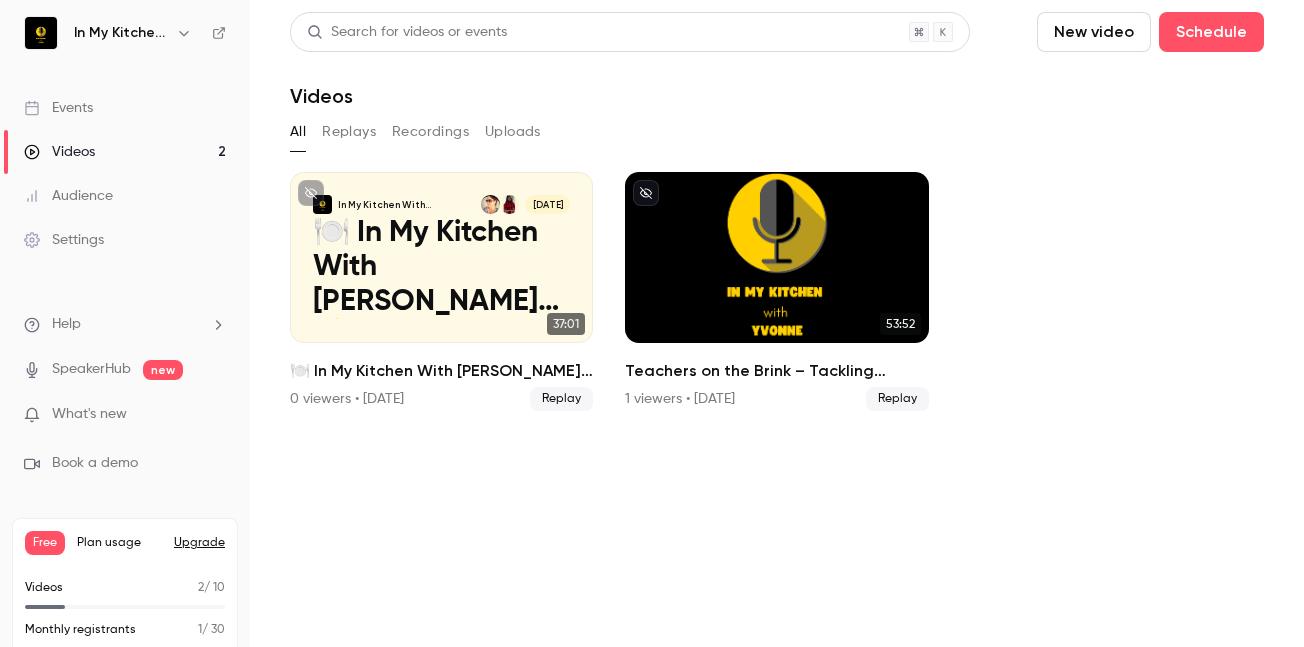 click on "Recordings" at bounding box center [430, 132] 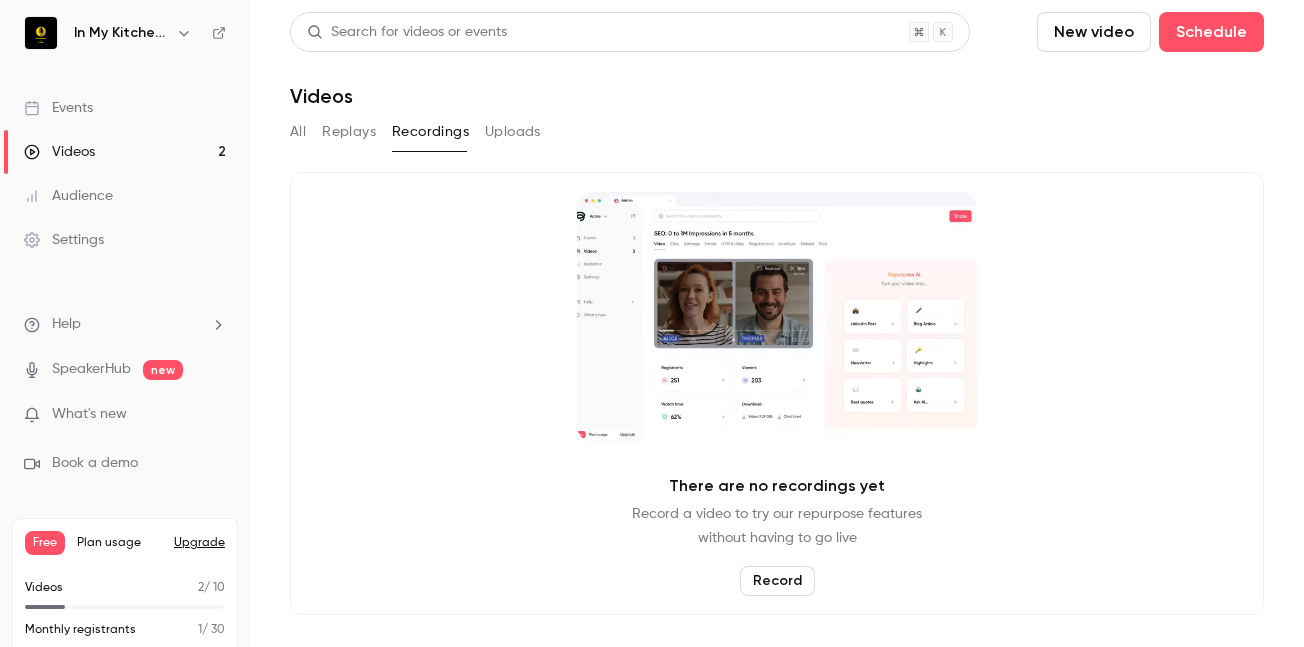 click on "Videos" at bounding box center (59, 152) 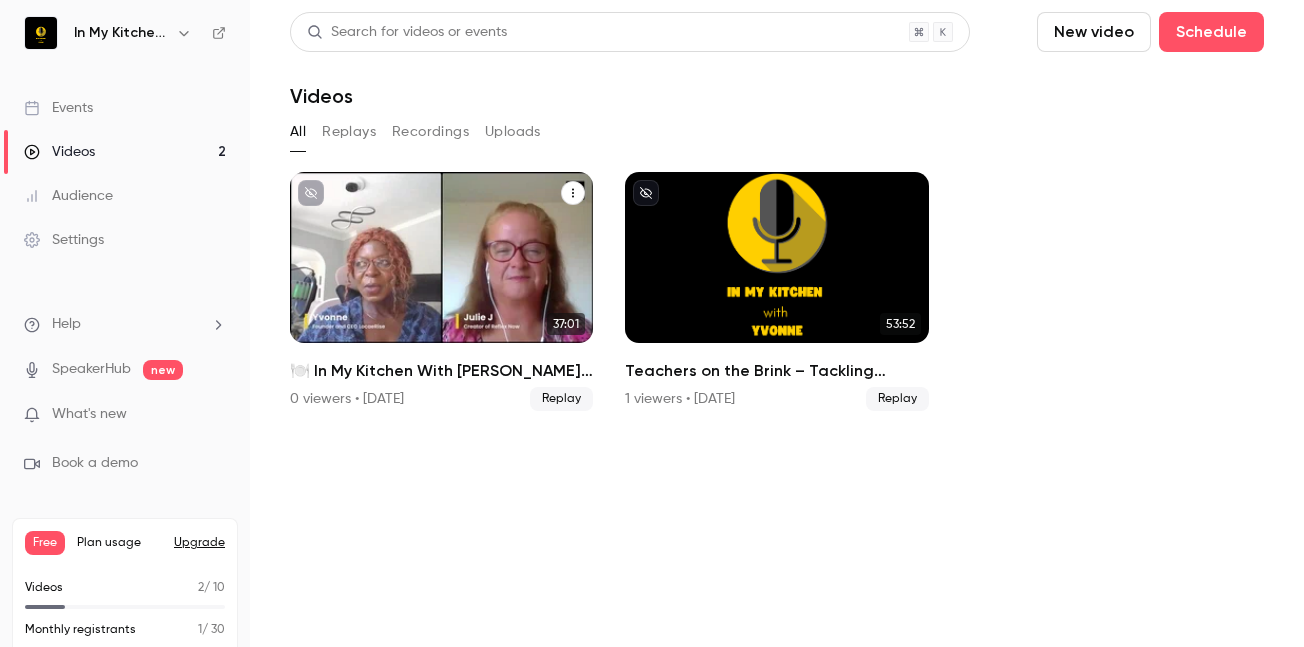 click on "🍽️ In My Kitchen With [PERSON_NAME] ✨ People Who Make a Difference 💫 True Life Transformations - Sharing Forwards" at bounding box center (441, 371) 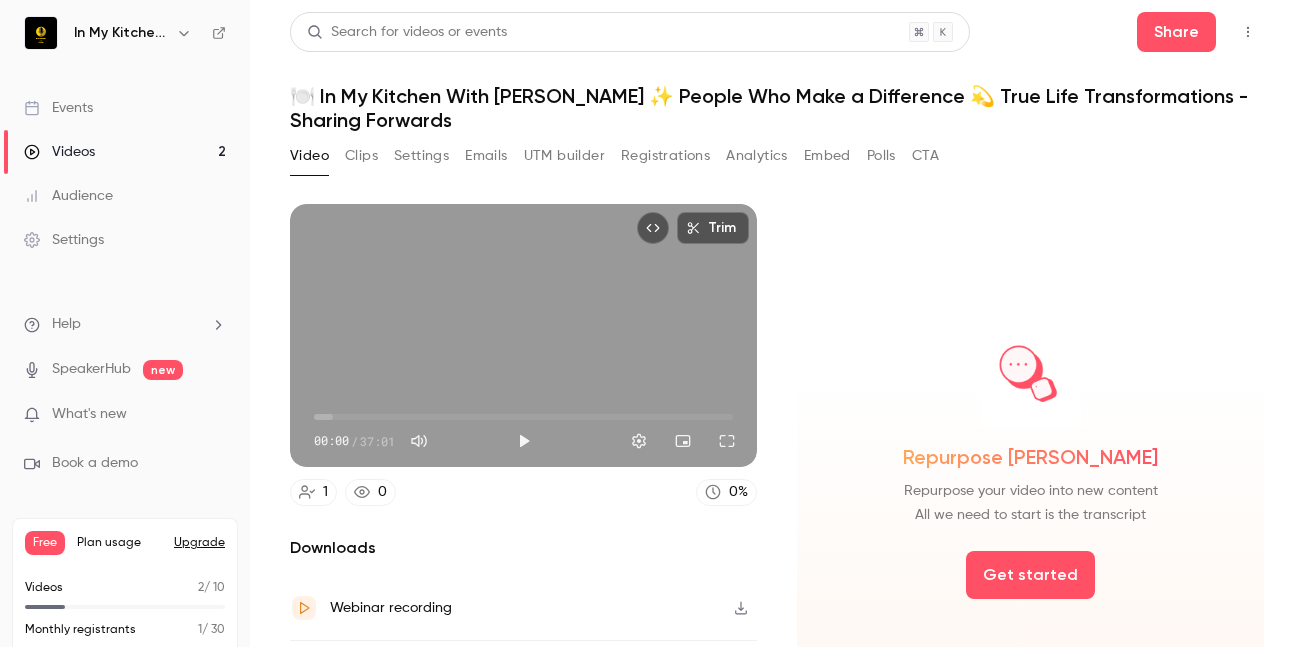 click on "Search for videos or events Share 🍽️ In My Kitchen With Yvonne ✨ People Who Make a Difference 💫 True Life Transformations - Sharing Forwards Video Clips Settings Emails UTM builder Registrations Analytics Embed Polls CTA Trim 00:00 00:00 / 37:01 1 0 0 % Downloads Webinar recording Local speaker recordings in FullHD New Chat messages Repurpose Ai Repurpose your video into new content
All we need to start is the transcript Get started" at bounding box center (777, 323) 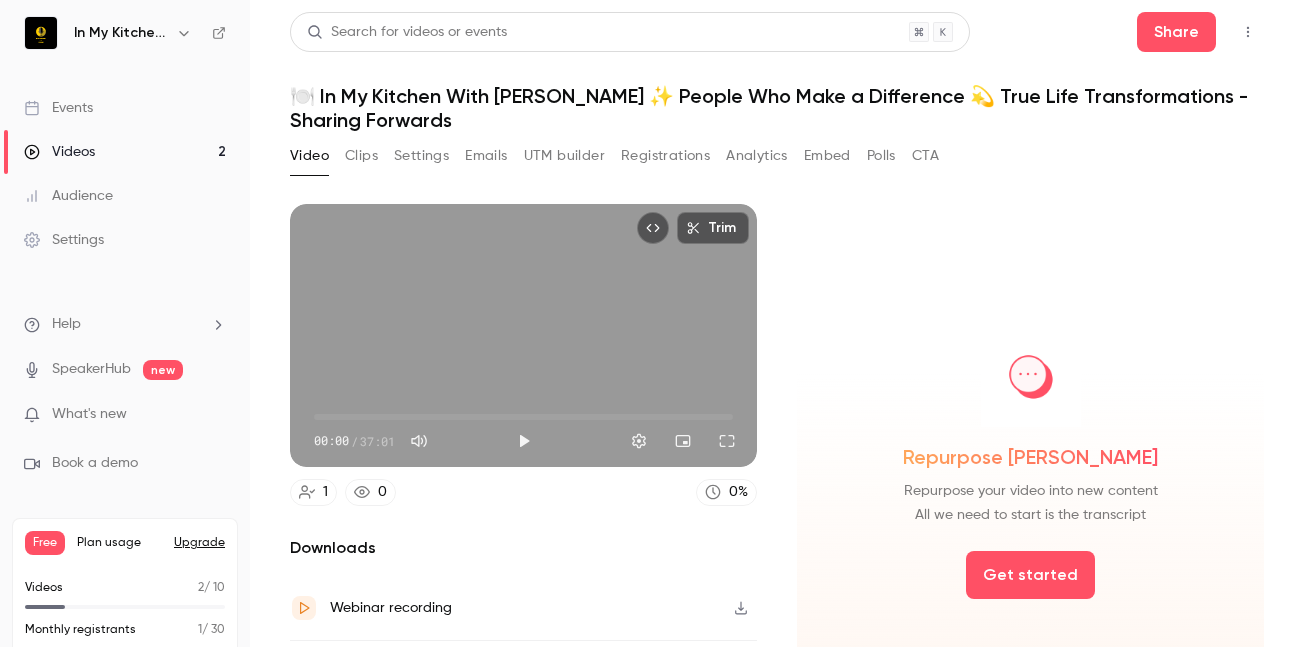 click on "Search for videos or events" at bounding box center [630, 32] 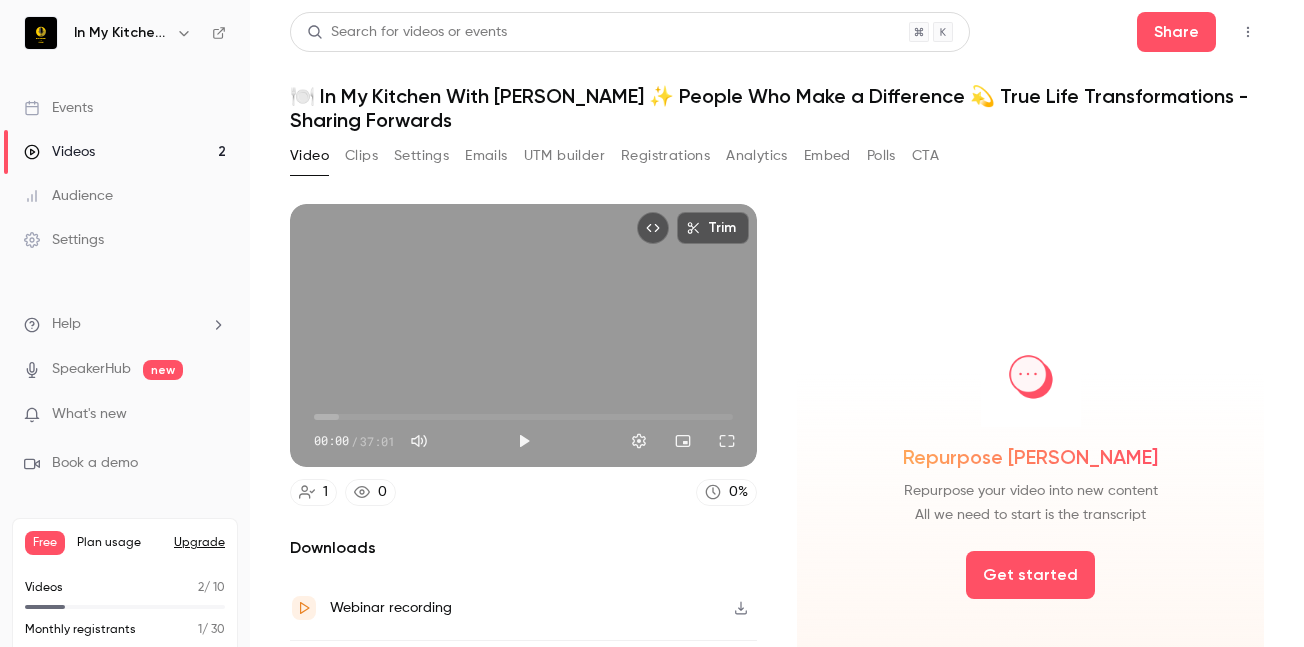 click on "🍽️ In My Kitchen With [PERSON_NAME] ✨ People Who Make a Difference 💫 True Life Transformations - Sharing Forwards" at bounding box center (777, 108) 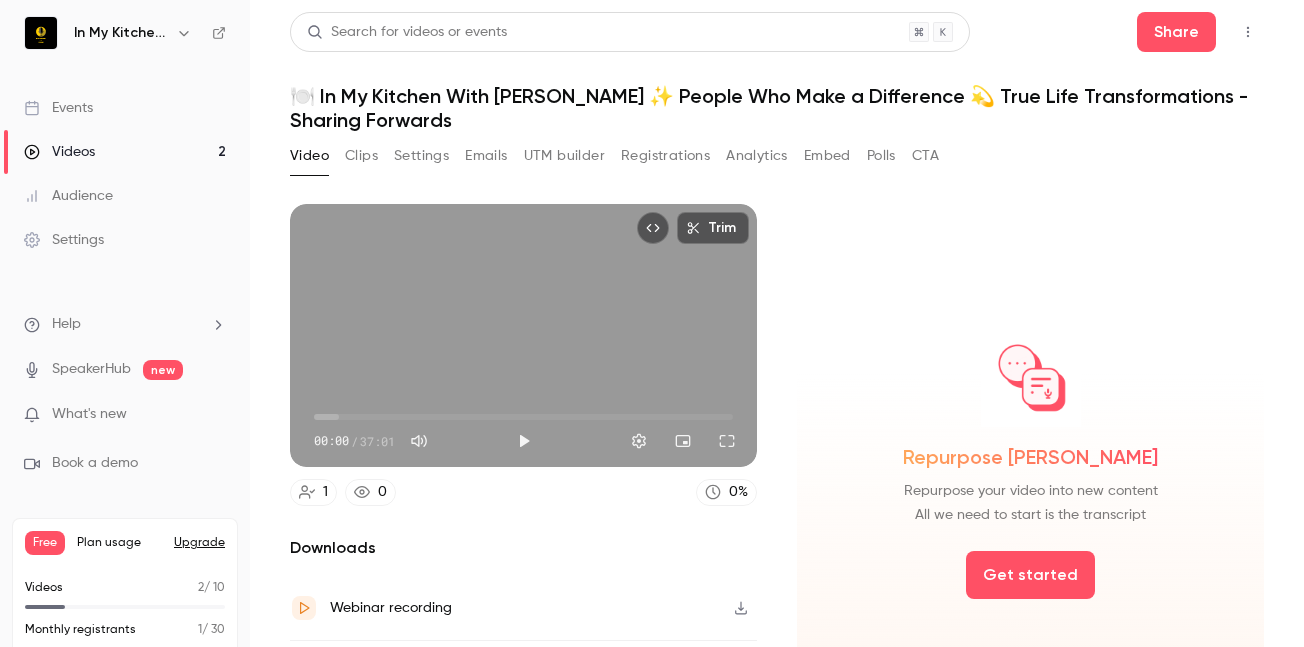 click on "🍽️ In My Kitchen With [PERSON_NAME] ✨ People Who Make a Difference 💫 True Life Transformations - Sharing Forwards" at bounding box center [777, 108] 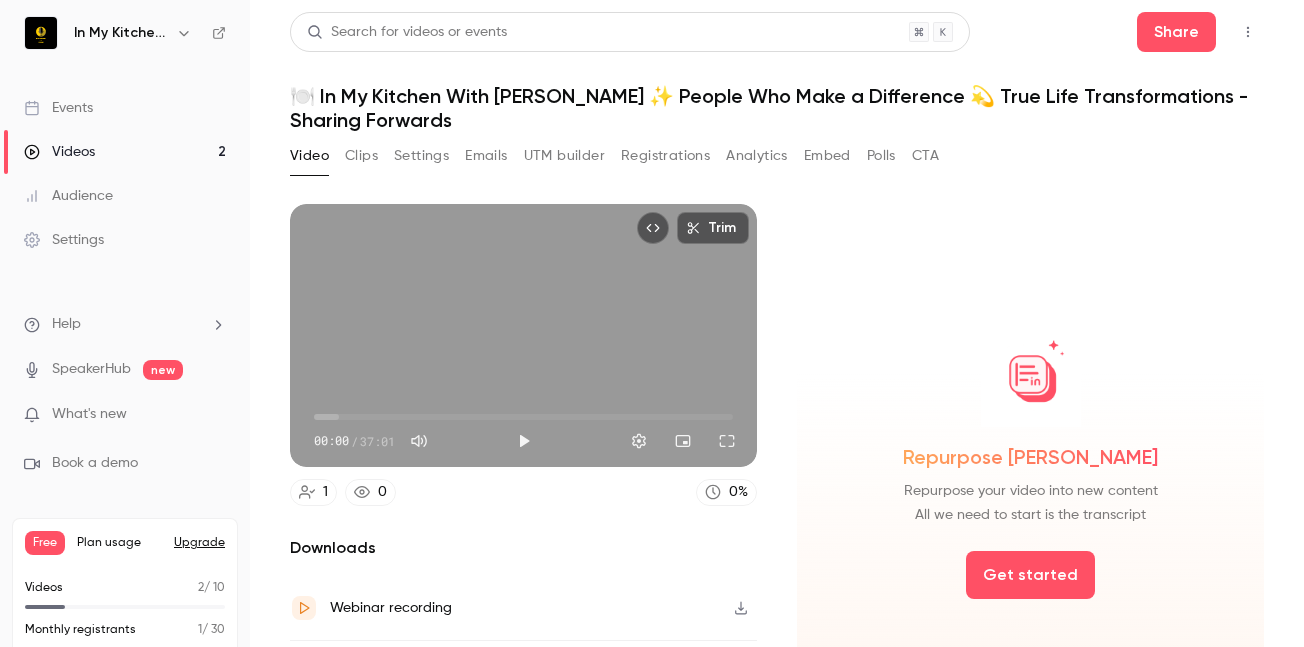 click on "🍽️ In My Kitchen With [PERSON_NAME] ✨ People Who Make a Difference 💫 True Life Transformations - Sharing Forwards" at bounding box center (777, 108) 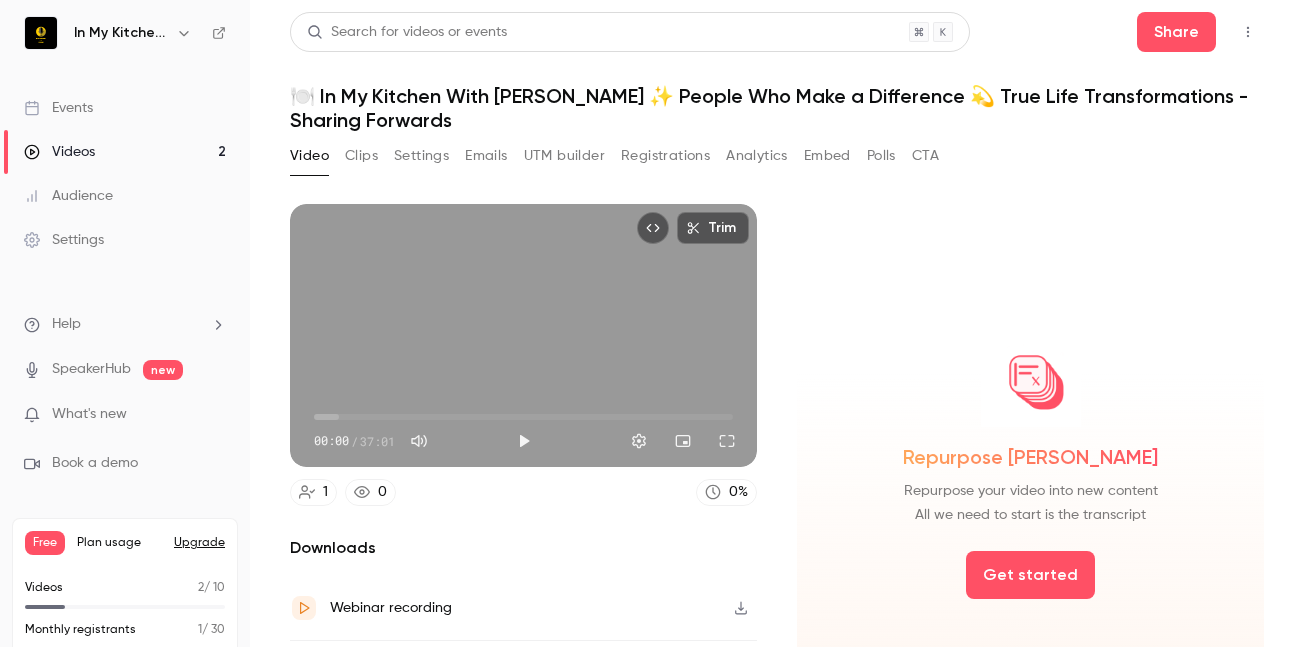 click on "🍽️ In My Kitchen With [PERSON_NAME] ✨ People Who Make a Difference 💫 True Life Transformations - Sharing Forwards" at bounding box center (777, 108) 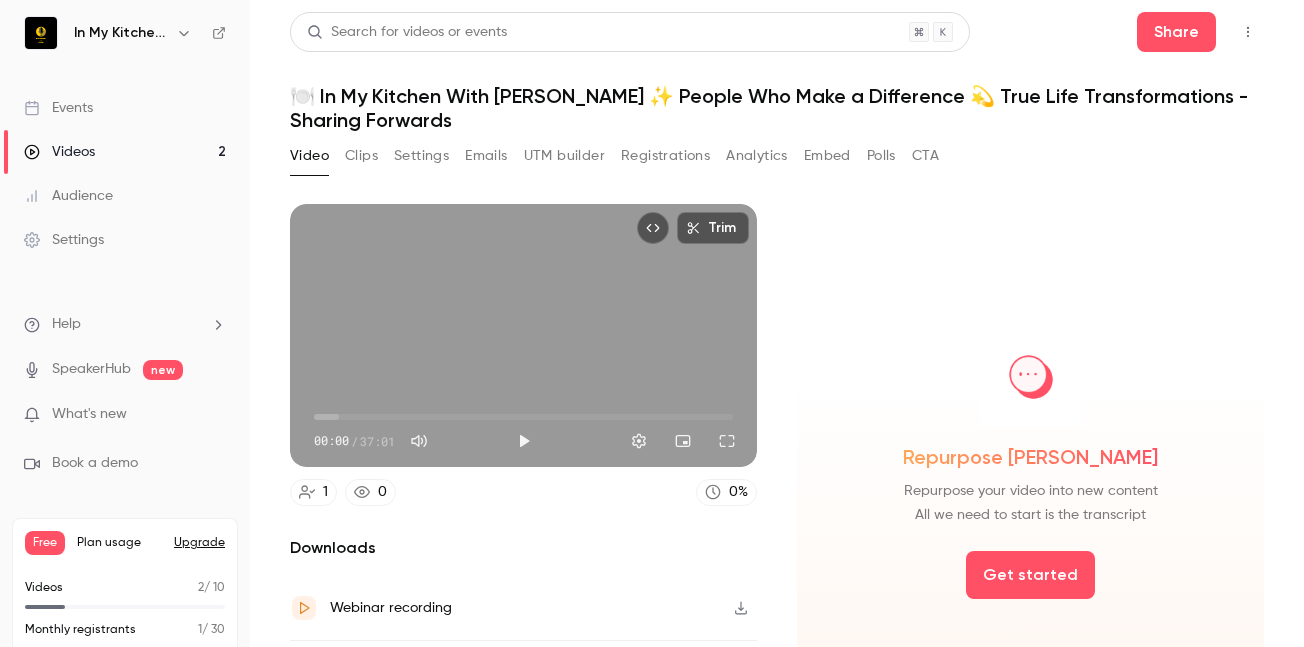 click on "🍽️ In My Kitchen With [PERSON_NAME] ✨ People Who Make a Difference 💫 True Life Transformations - Sharing Forwards" at bounding box center (777, 108) 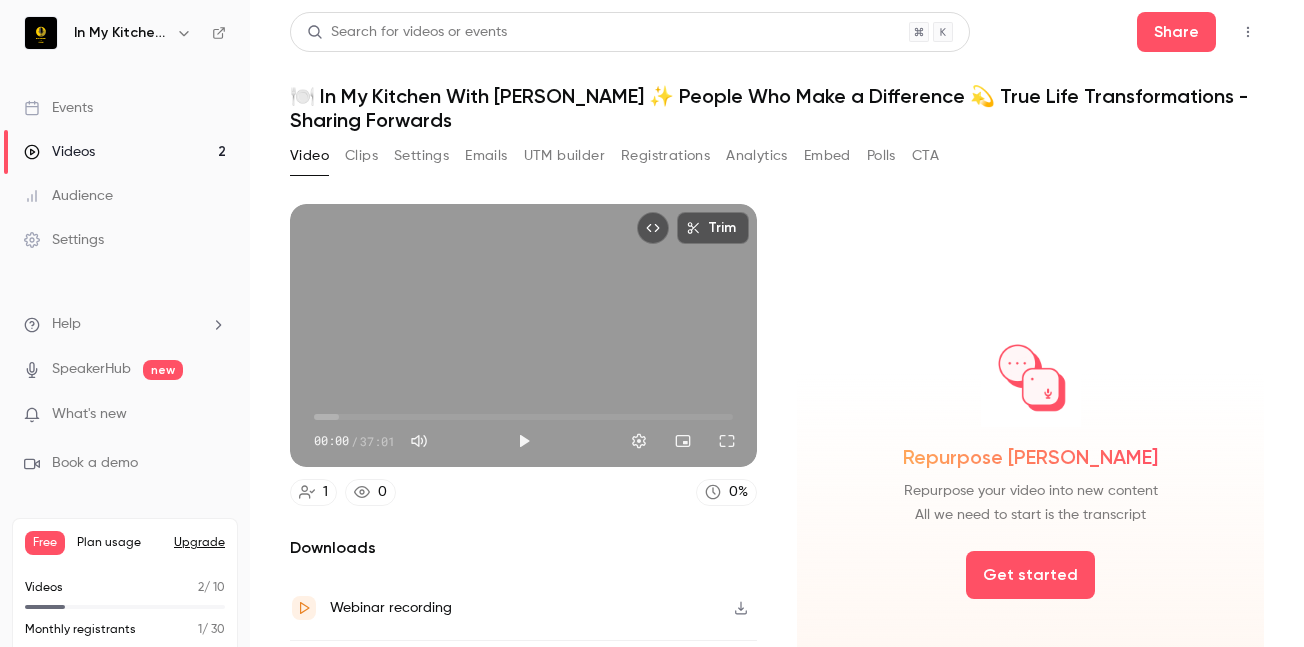 click on "🍽️ In My Kitchen With [PERSON_NAME] ✨ People Who Make a Difference 💫 True Life Transformations - Sharing Forwards" at bounding box center [777, 108] 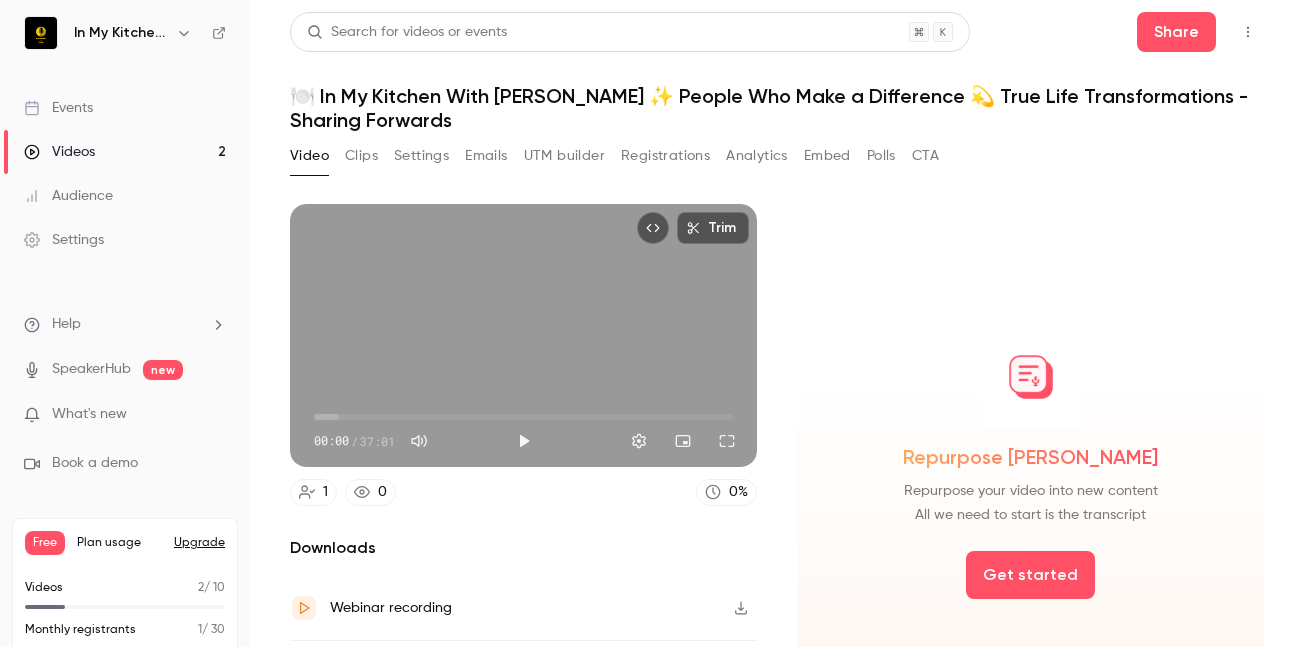 click on "🍽️ In My Kitchen With [PERSON_NAME] ✨ People Who Make a Difference 💫 True Life Transformations - Sharing Forwards" at bounding box center (777, 108) 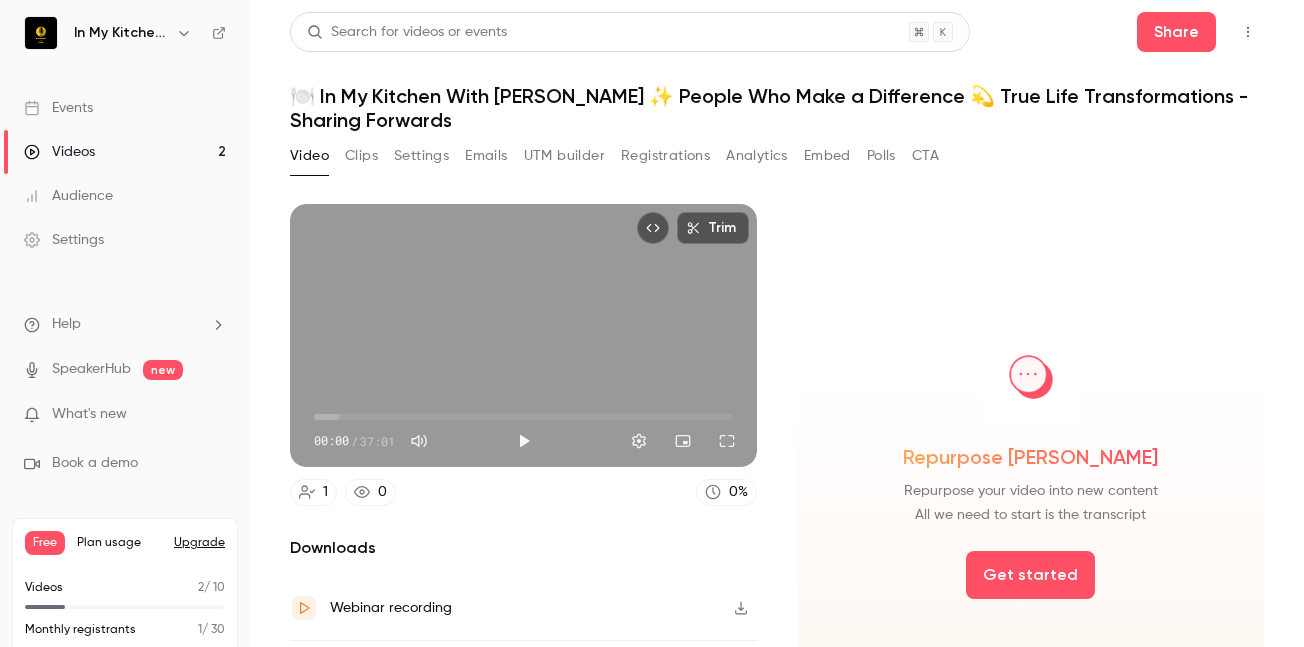click on "🍽️ In My Kitchen With [PERSON_NAME] ✨ People Who Make a Difference 💫 True Life Transformations - Sharing Forwards" at bounding box center (777, 108) 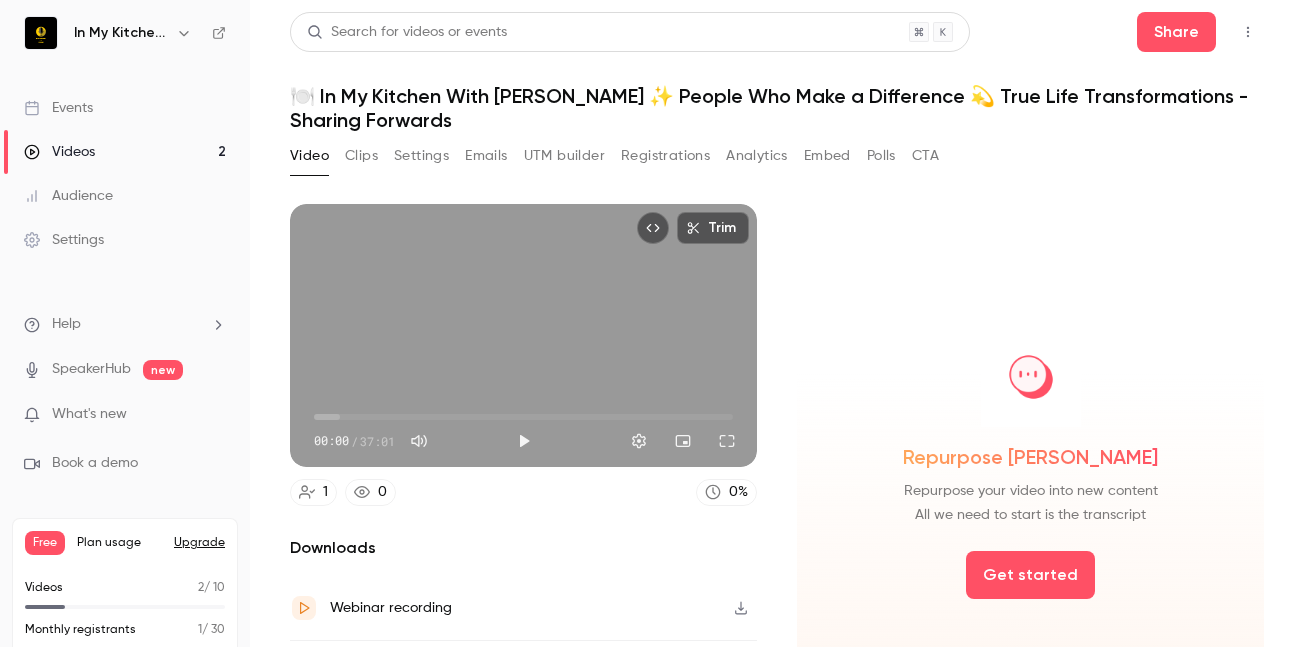 click on "🍽️ In My Kitchen With [PERSON_NAME] ✨ People Who Make a Difference 💫 True Life Transformations - Sharing Forwards" at bounding box center [777, 108] 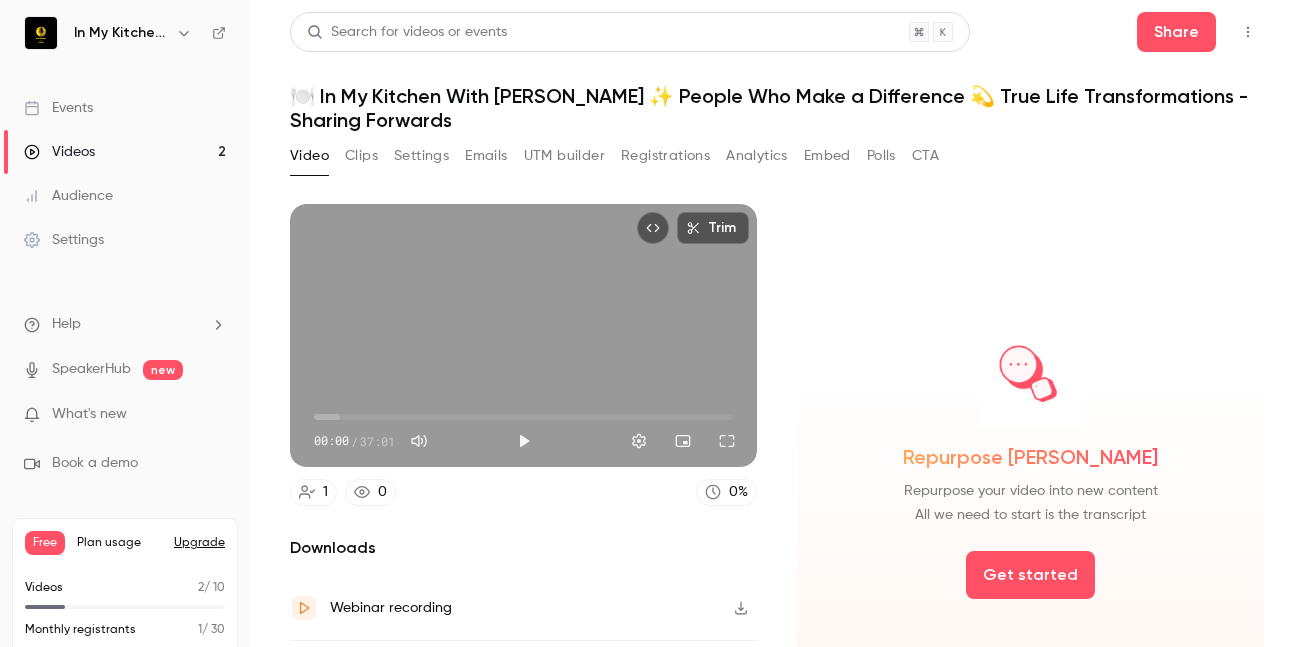 click on "🍽️ In My Kitchen With [PERSON_NAME] ✨ People Who Make a Difference 💫 True Life Transformations - Sharing Forwards" at bounding box center (777, 108) 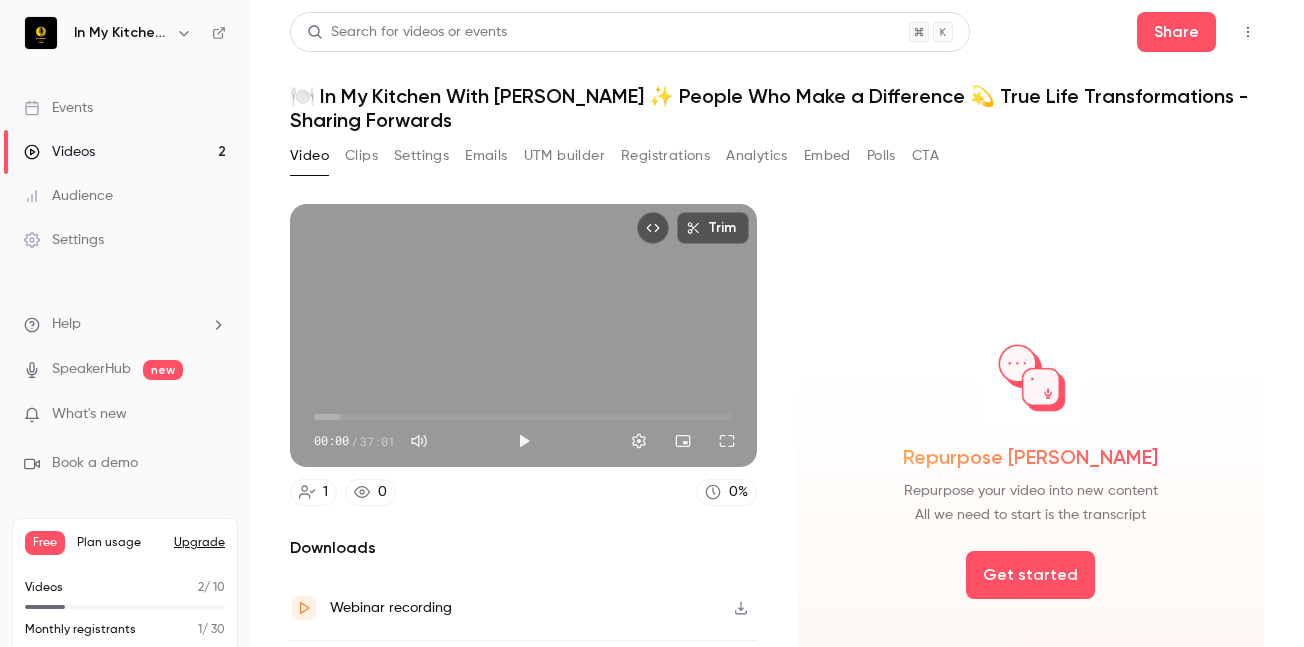click on "🍽️ In My Kitchen With [PERSON_NAME] ✨ People Who Make a Difference 💫 True Life Transformations - Sharing Forwards" at bounding box center (777, 108) 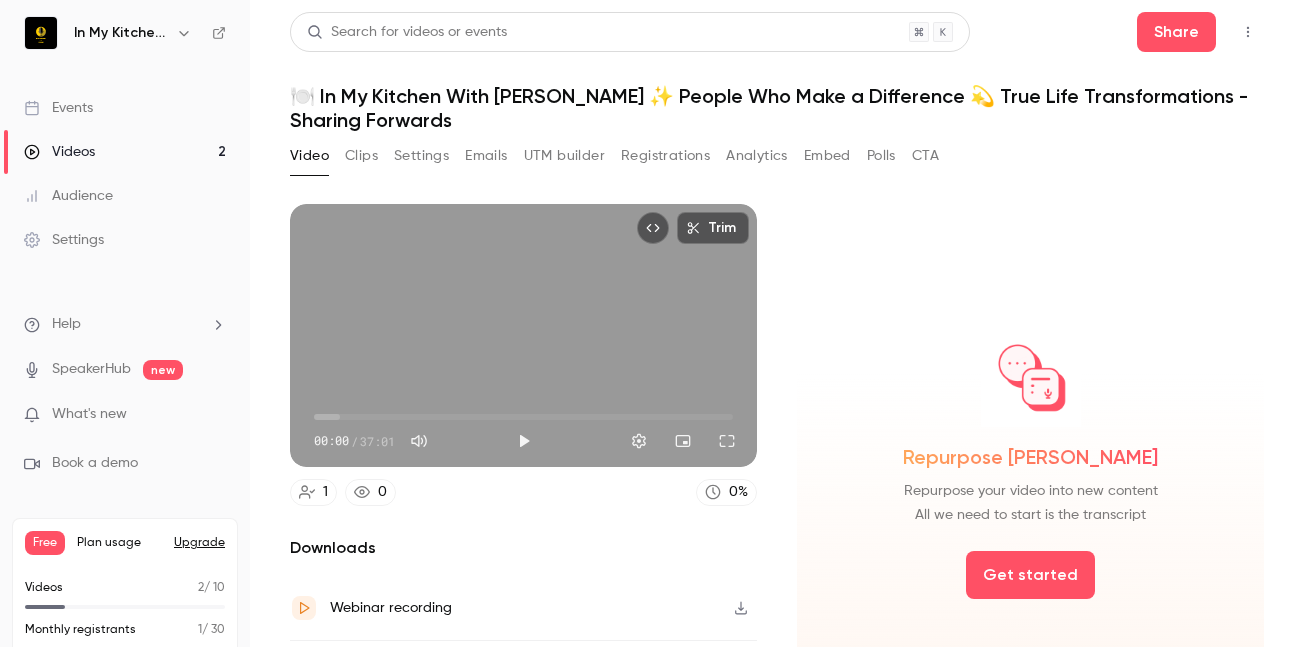 click on "🍽️ In My Kitchen With [PERSON_NAME] ✨ People Who Make a Difference 💫 True Life Transformations - Sharing Forwards" at bounding box center (777, 108) 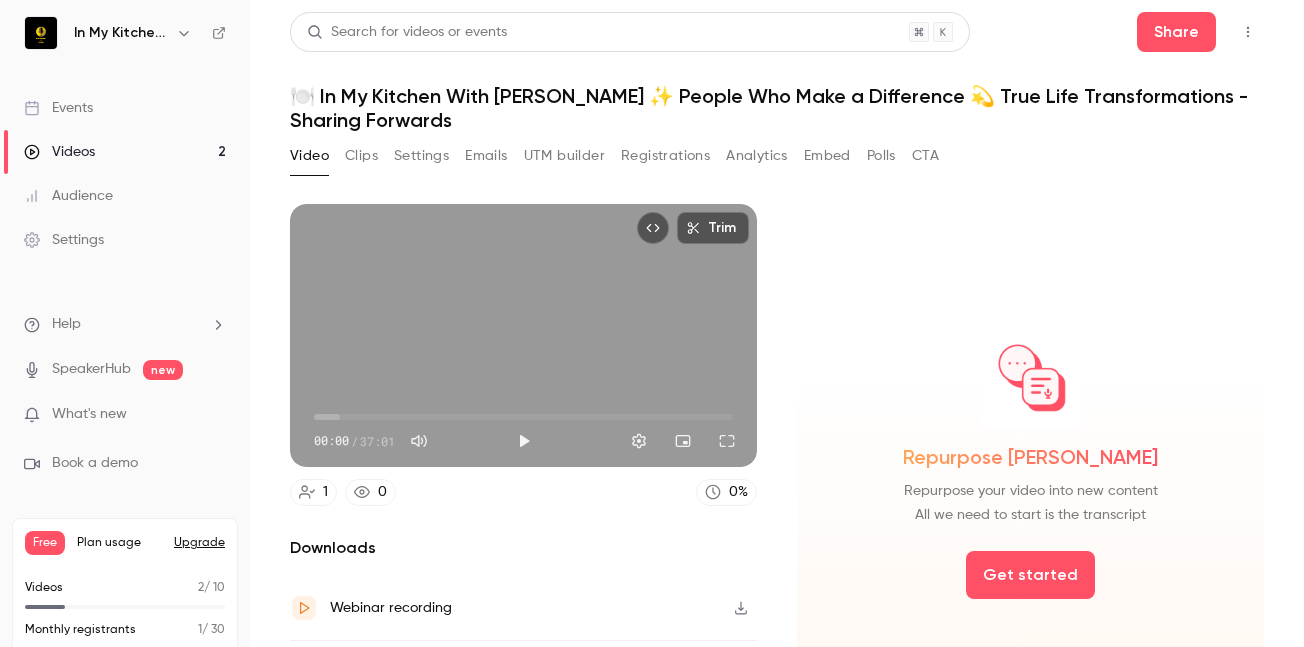click on "🍽️ In My Kitchen With [PERSON_NAME] ✨ People Who Make a Difference 💫 True Life Transformations - Sharing Forwards" at bounding box center (777, 108) 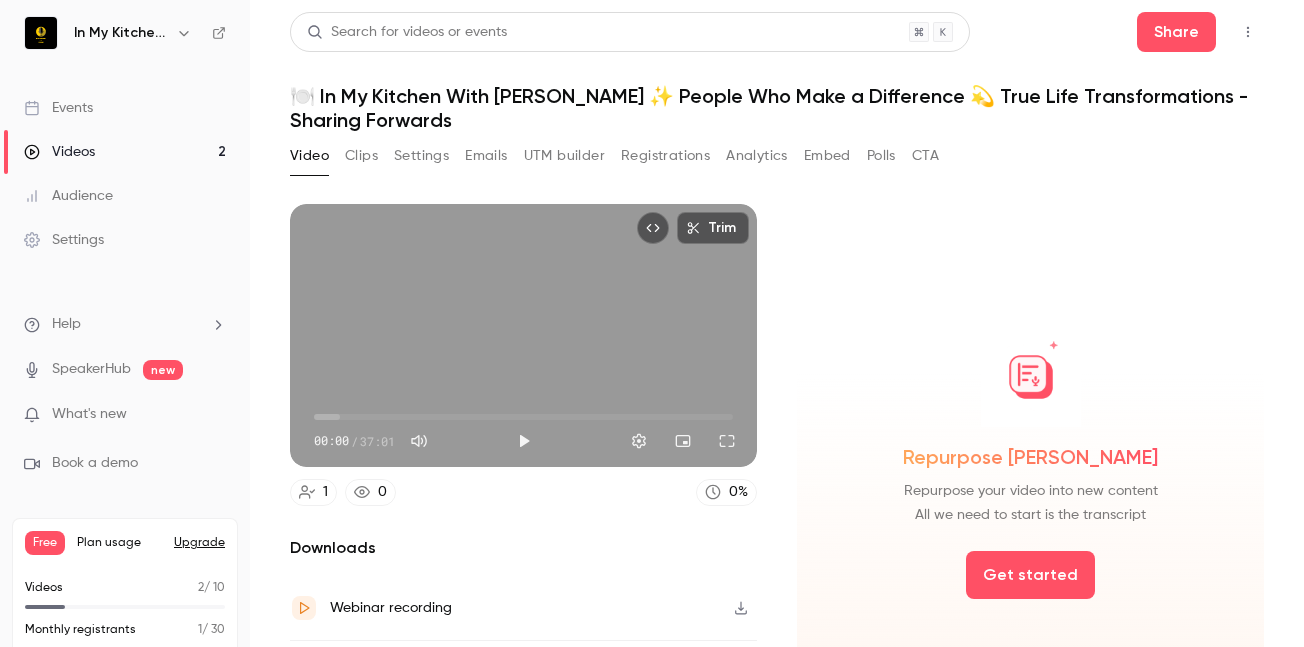 click on "🍽️ In My Kitchen With [PERSON_NAME] ✨ People Who Make a Difference 💫 True Life Transformations - Sharing Forwards" at bounding box center (777, 108) 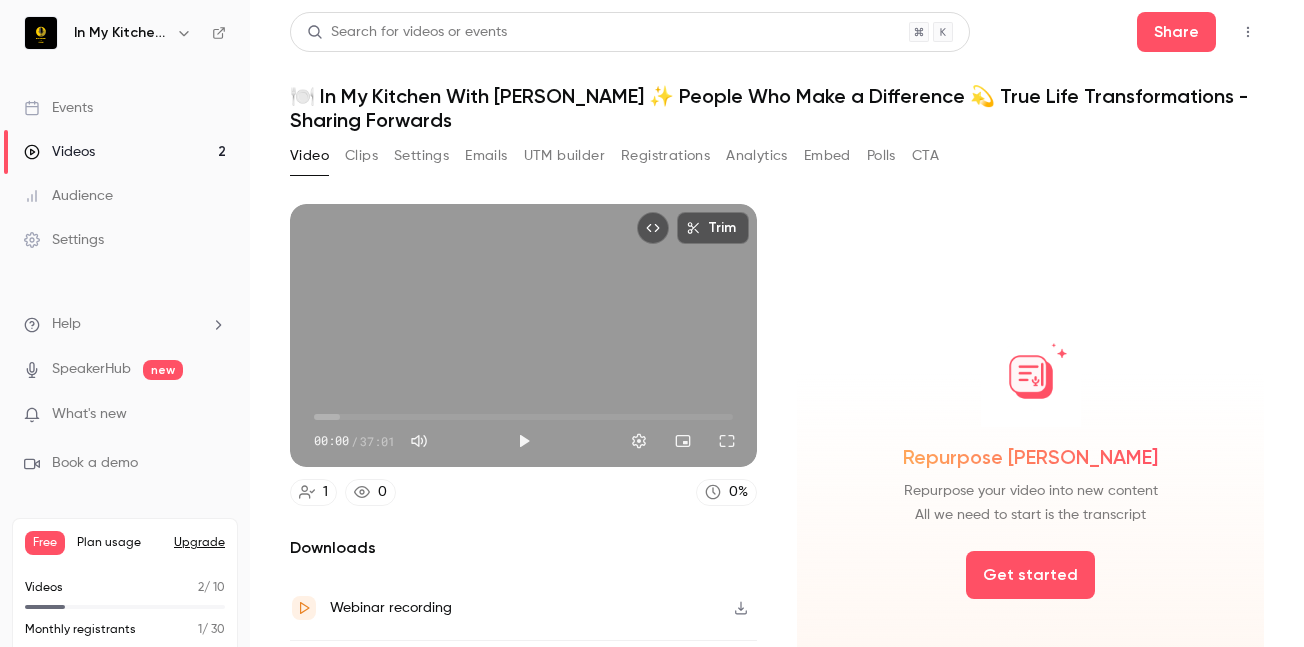 click on "🍽️ In My Kitchen With [PERSON_NAME] ✨ People Who Make a Difference 💫 True Life Transformations - Sharing Forwards" at bounding box center [777, 108] 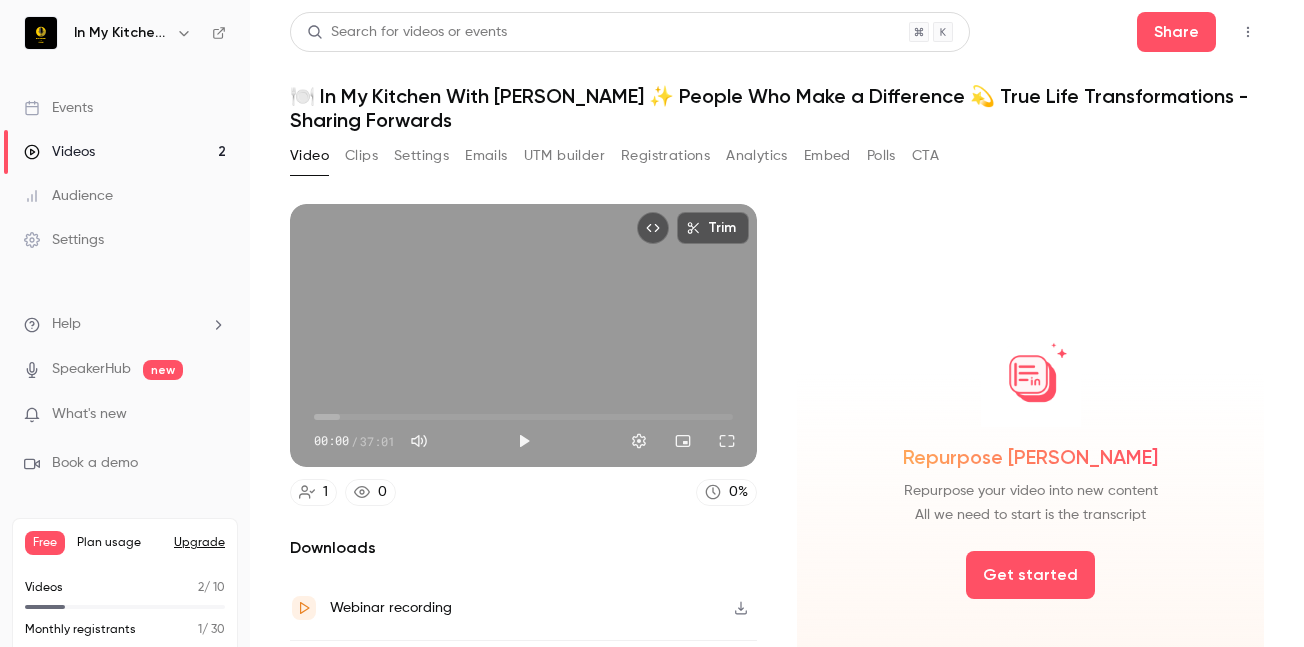 click on "🍽️ In My Kitchen With [PERSON_NAME] ✨ People Who Make a Difference 💫 True Life Transformations - Sharing Forwards" at bounding box center [777, 108] 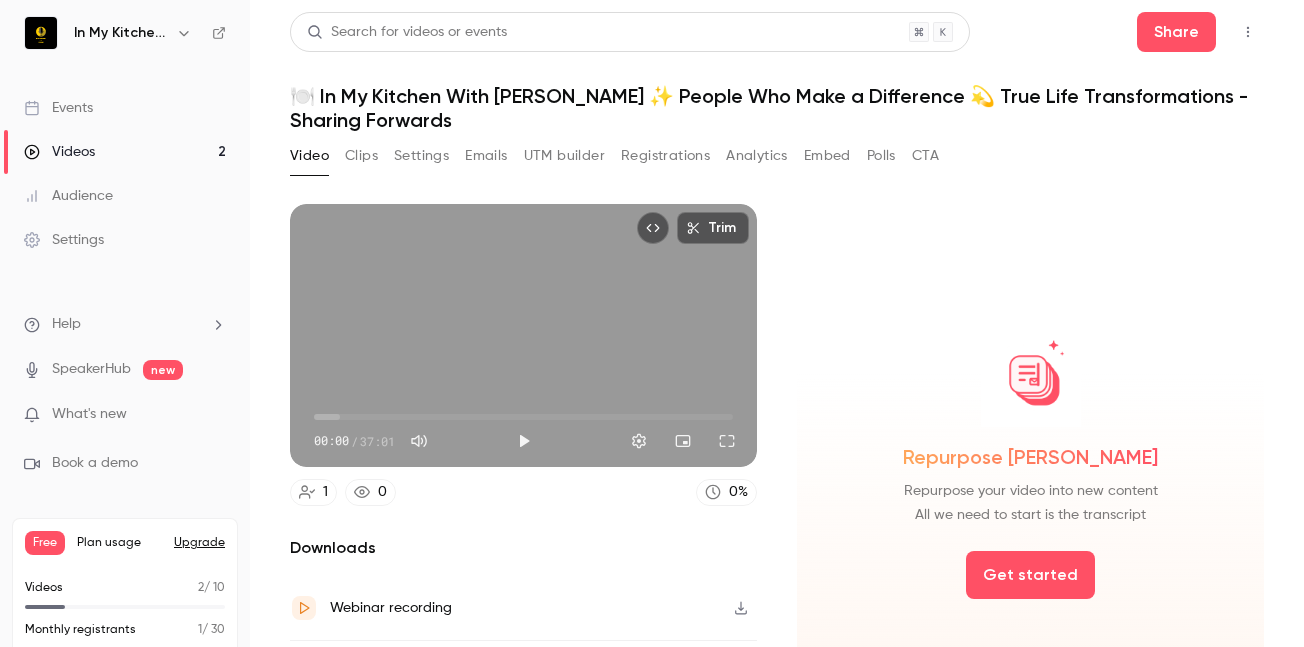 click on "🍽️ In My Kitchen With [PERSON_NAME] ✨ People Who Make a Difference 💫 True Life Transformations - Sharing Forwards" at bounding box center [777, 108] 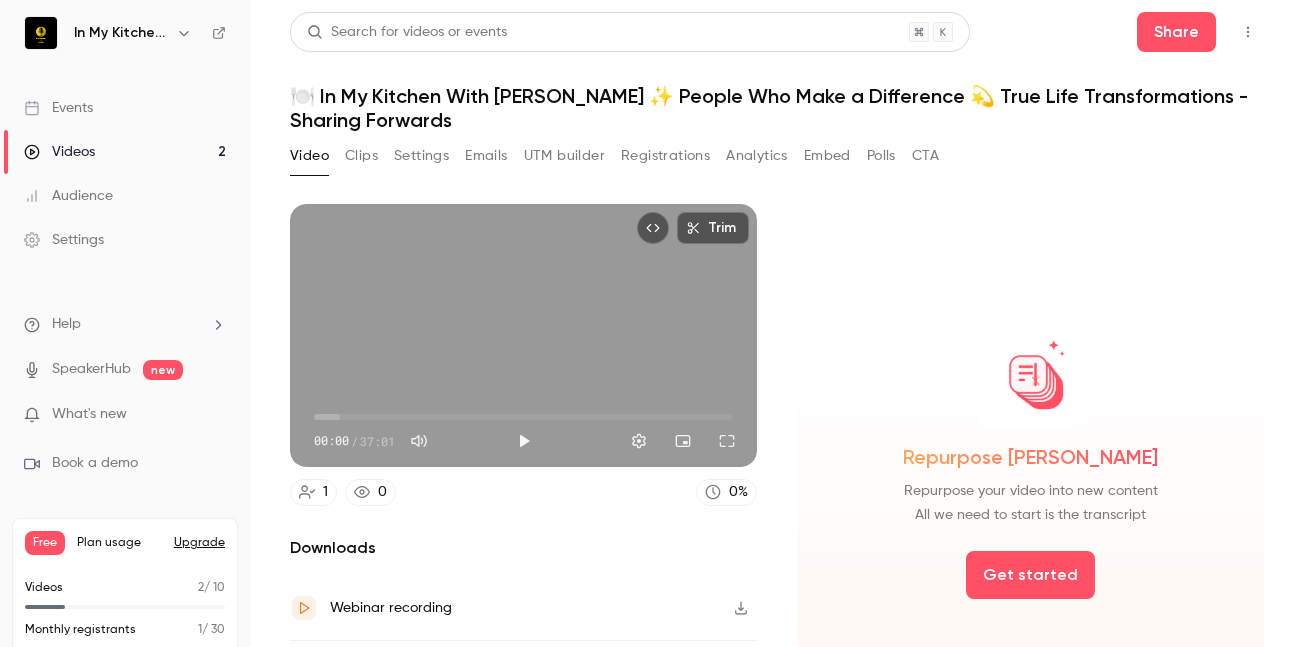 click on "🍽️ In My Kitchen With [PERSON_NAME] ✨ People Who Make a Difference 💫 True Life Transformations - Sharing Forwards" at bounding box center (777, 108) 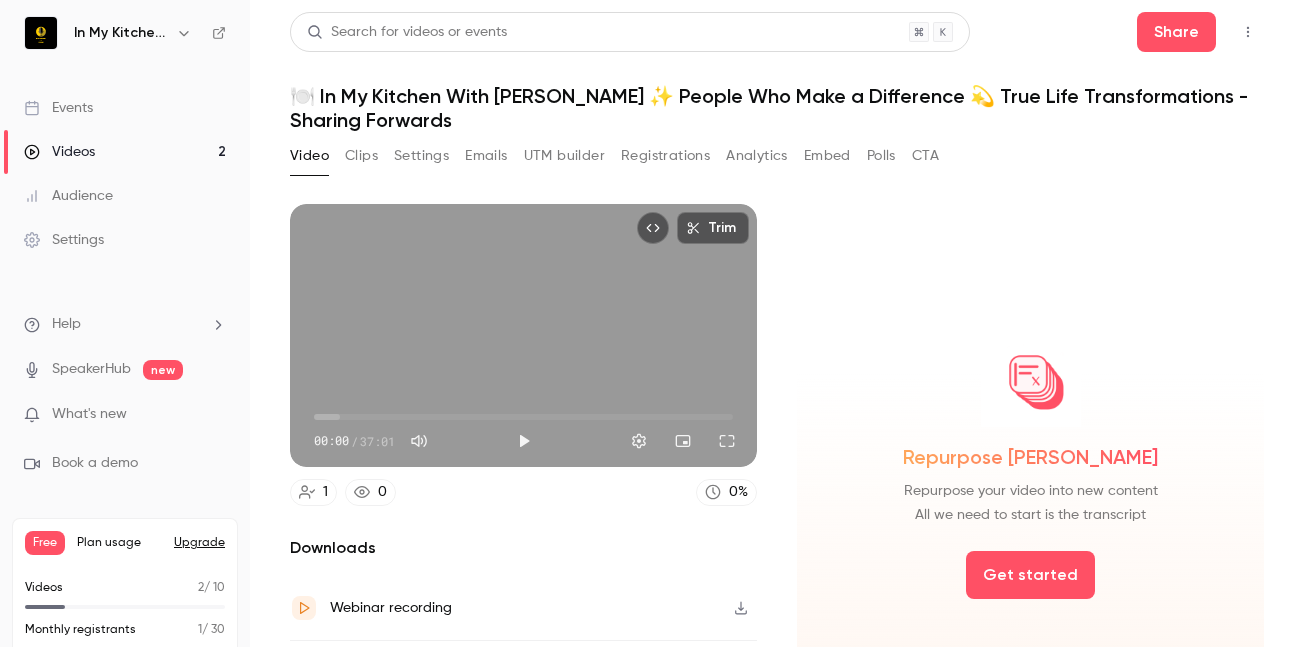 click on "🍽️ In My Kitchen With [PERSON_NAME] ✨ People Who Make a Difference 💫 True Life Transformations - Sharing Forwards" at bounding box center [777, 108] 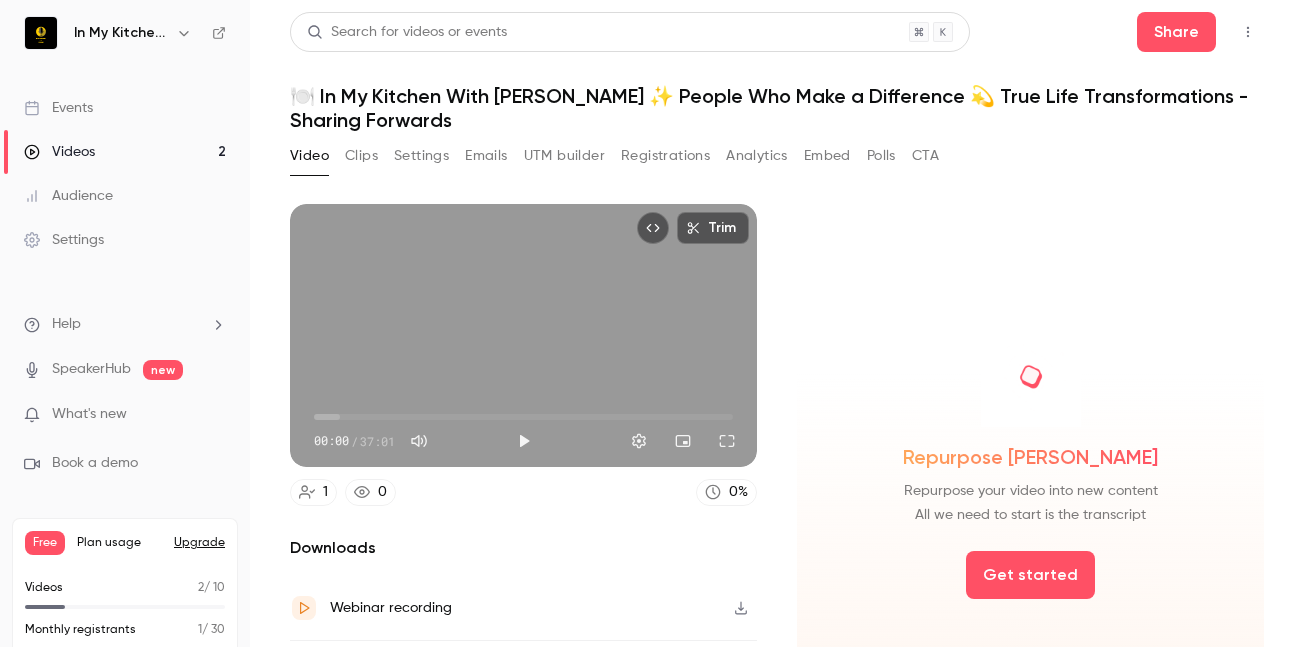 click on "🍽️ In My Kitchen With [PERSON_NAME] ✨ People Who Make a Difference 💫 True Life Transformations - Sharing Forwards" at bounding box center [777, 108] 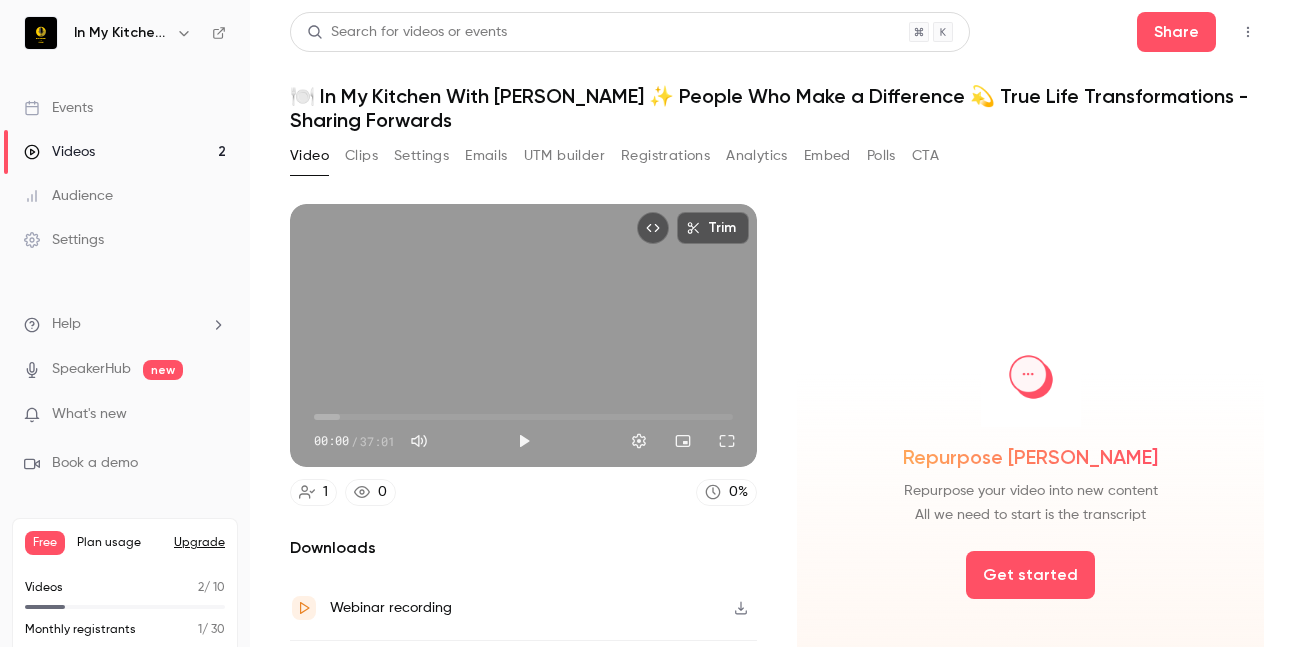 click on "🍽️ In My Kitchen With [PERSON_NAME] ✨ People Who Make a Difference 💫 True Life Transformations - Sharing Forwards" at bounding box center (777, 108) 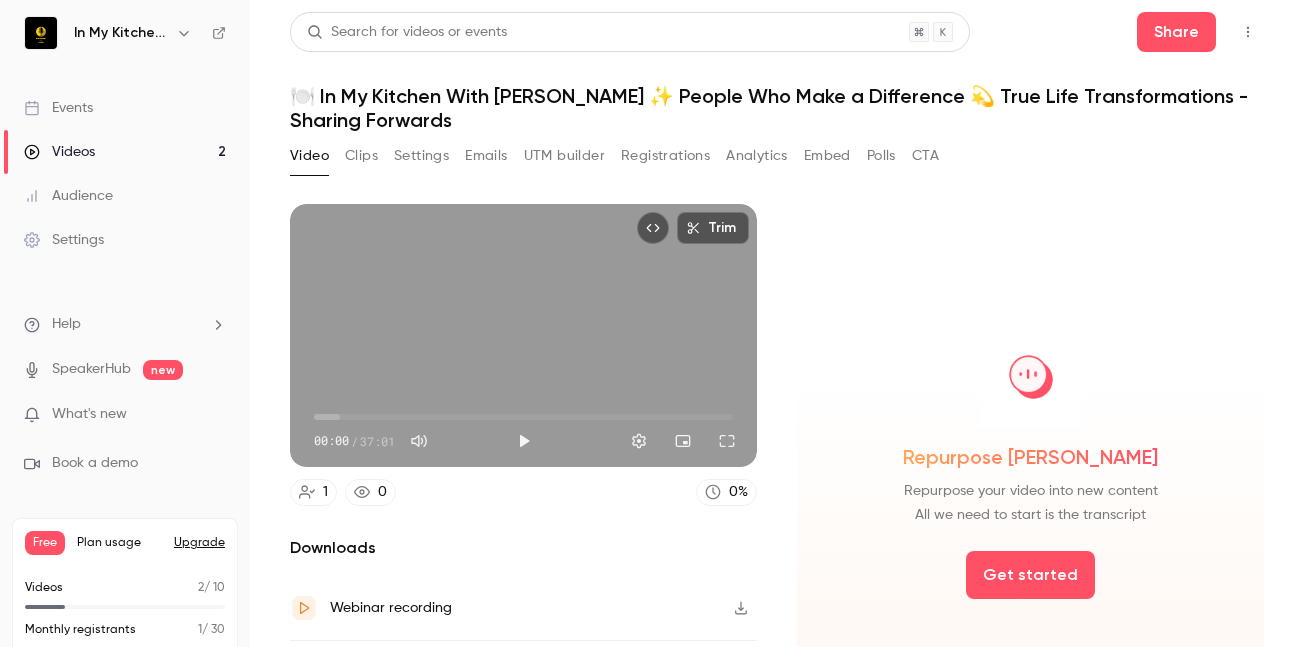 click on "🍽️ In My Kitchen With [PERSON_NAME] ✨ People Who Make a Difference 💫 True Life Transformations - Sharing Forwards" at bounding box center (777, 108) 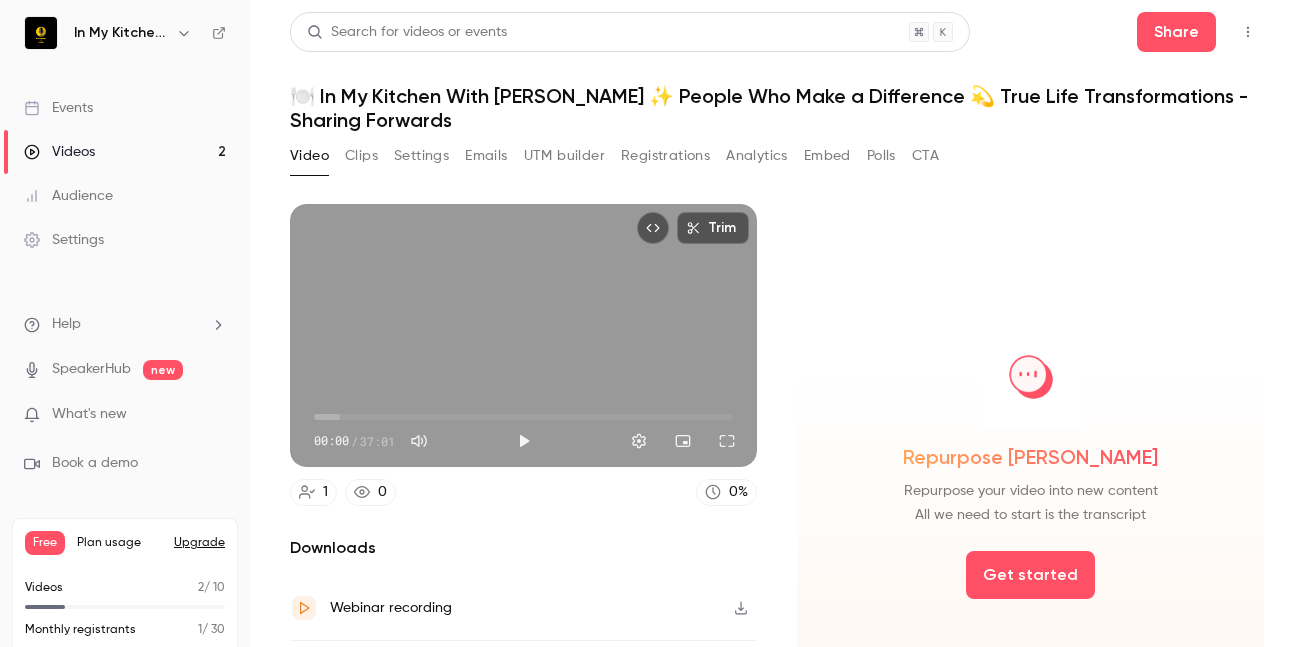 click on "Repurpose Ai Repurpose your video into new content
All we need to start is the transcript Get started" at bounding box center [1030, 487] 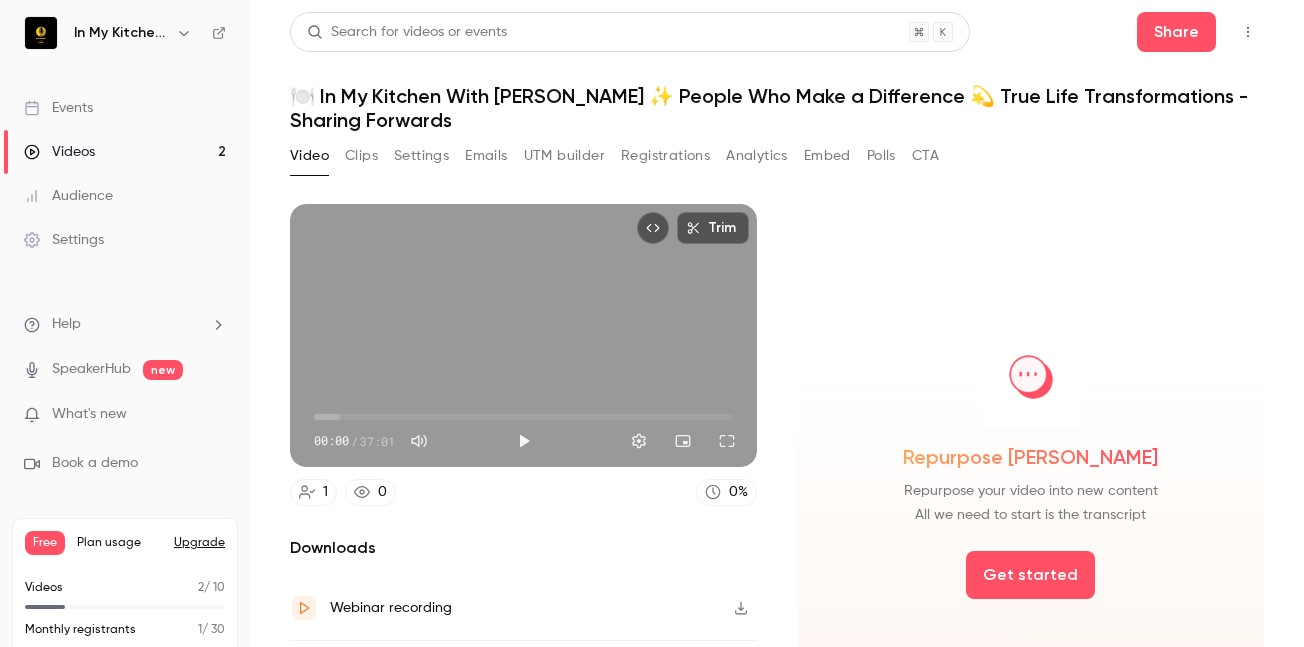 click on "Repurpose Ai Repurpose your video into new content
All we need to start is the transcript Get started" at bounding box center [1030, 487] 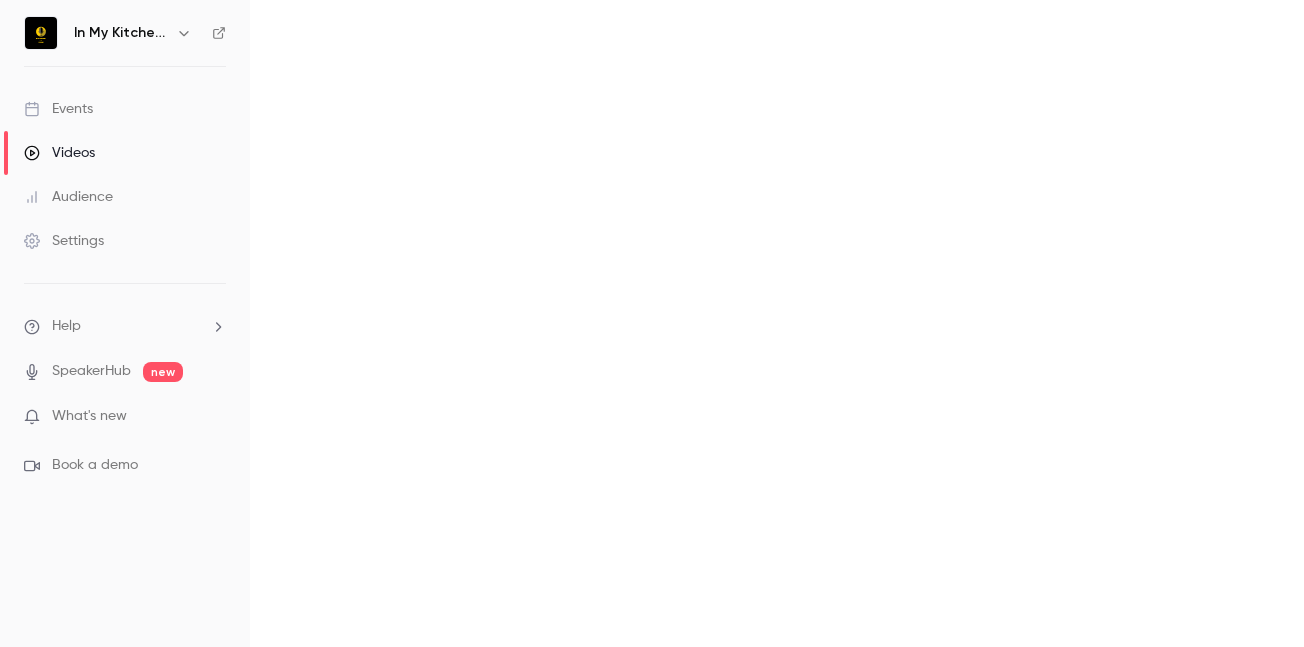 click on "In My Kitchen With [PERSON_NAME] Events Videos Audience Settings Help SpeakerHub new What's new Book a demo" at bounding box center [652, 323] 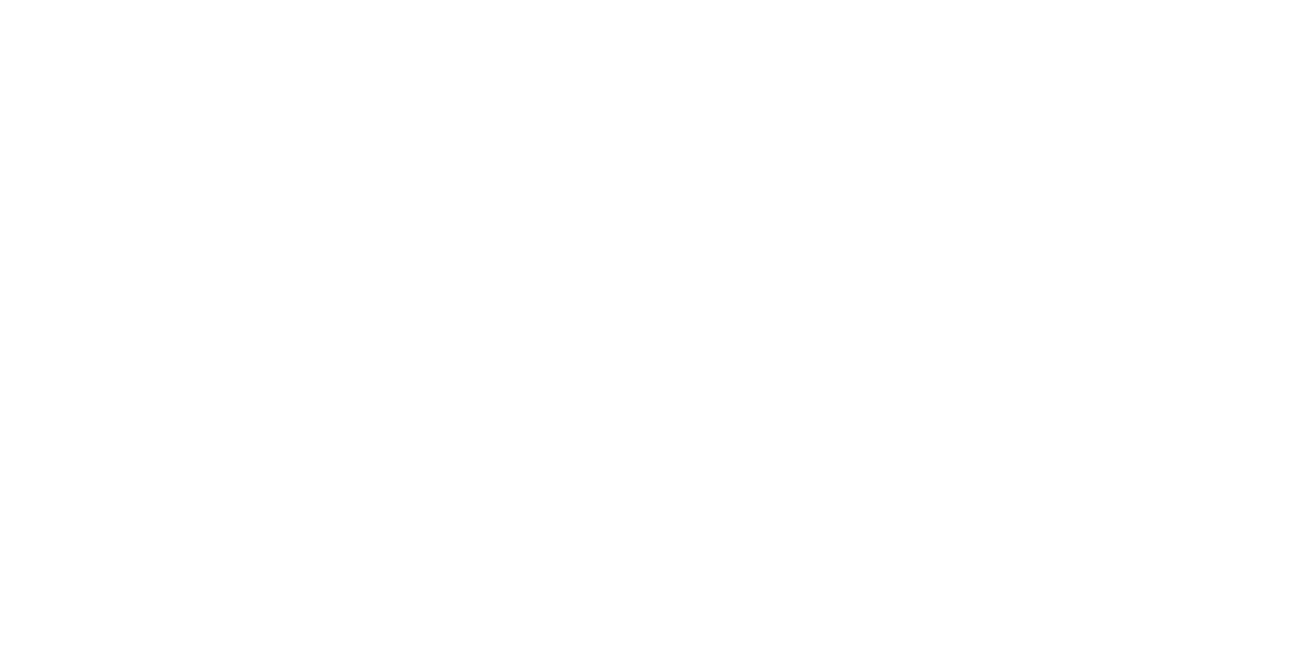 click on "In My Kitchen With [PERSON_NAME] Events Videos Audience Settings Help SpeakerHub new What's new Book a demo" at bounding box center [652, 0] 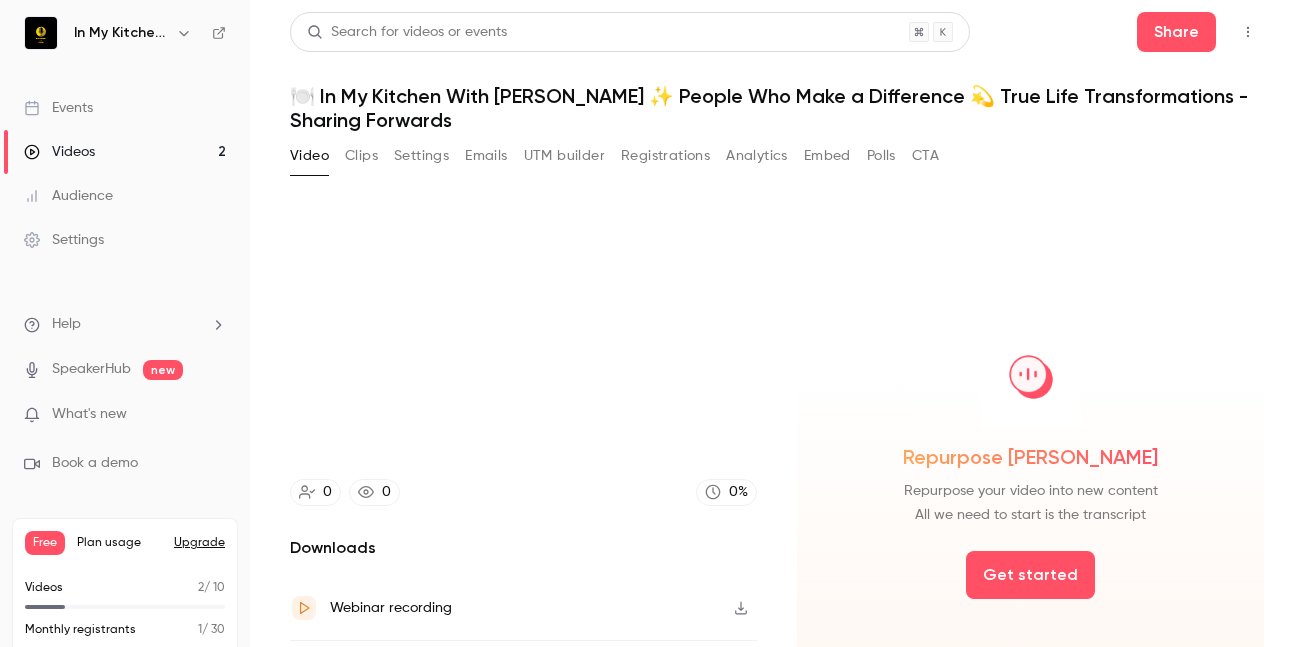 click on "🍽️ In My Kitchen With [PERSON_NAME] ✨ People Who Make a Difference 💫 True Life Transformations - Sharing Forwards" at bounding box center (777, 108) 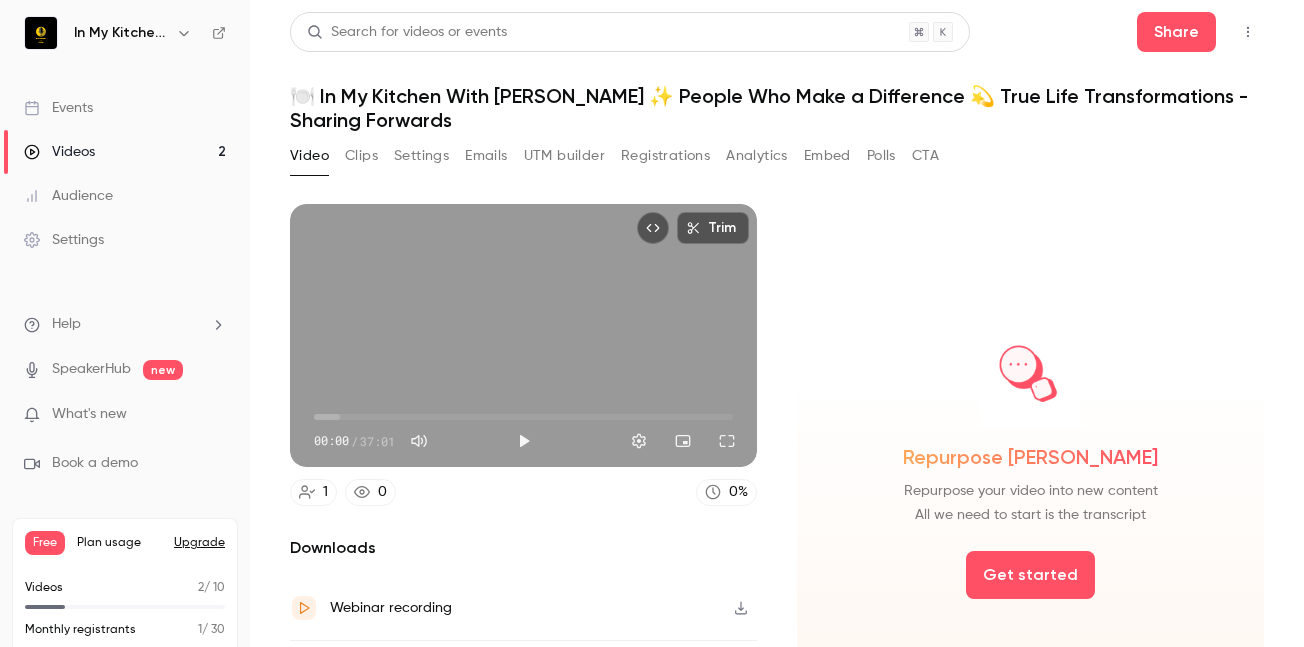 click on "Search for videos or events Share 🍽️ In My Kitchen With [PERSON_NAME] ✨ People Who Make a Difference 💫 True Life Transformations - Sharing Forwards" at bounding box center (777, 72) 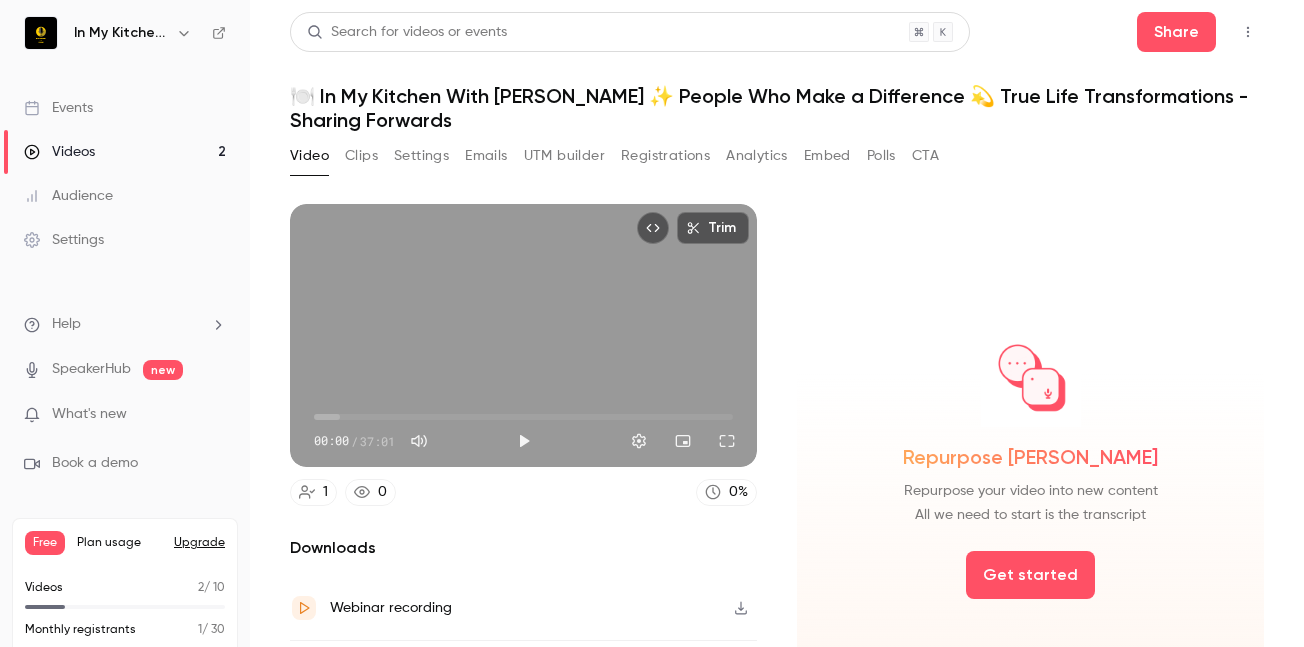 scroll, scrollTop: 0, scrollLeft: 0, axis: both 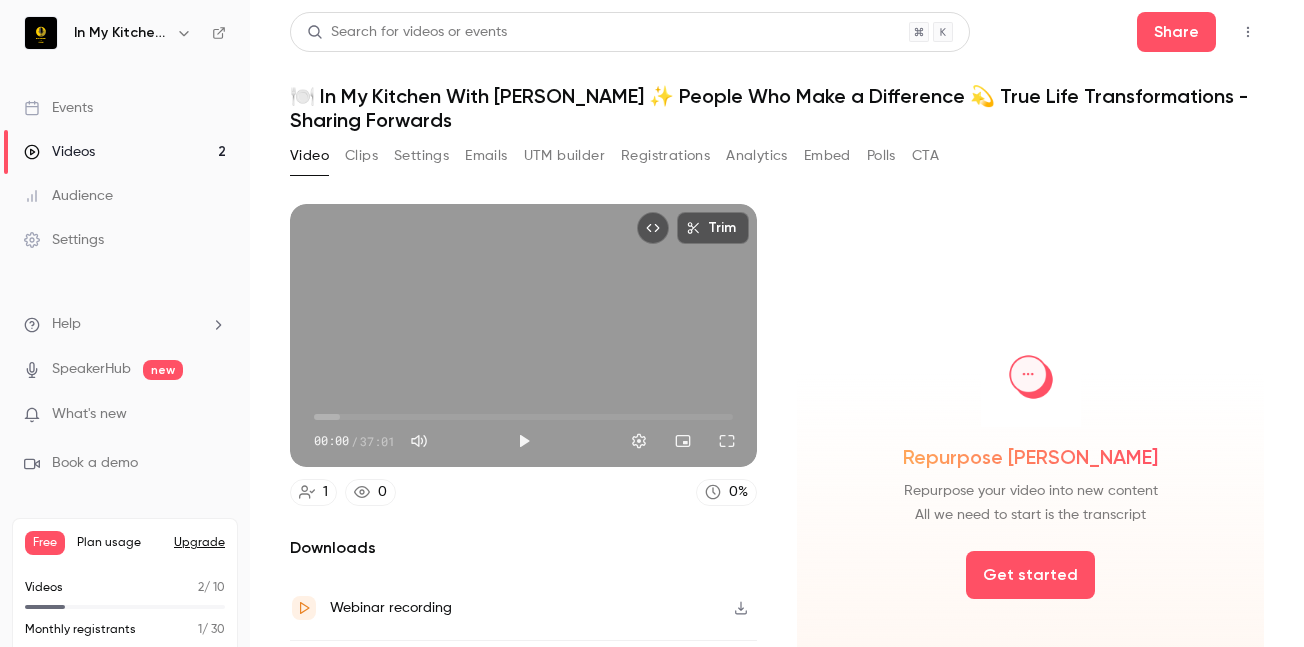 click at bounding box center [524, 441] 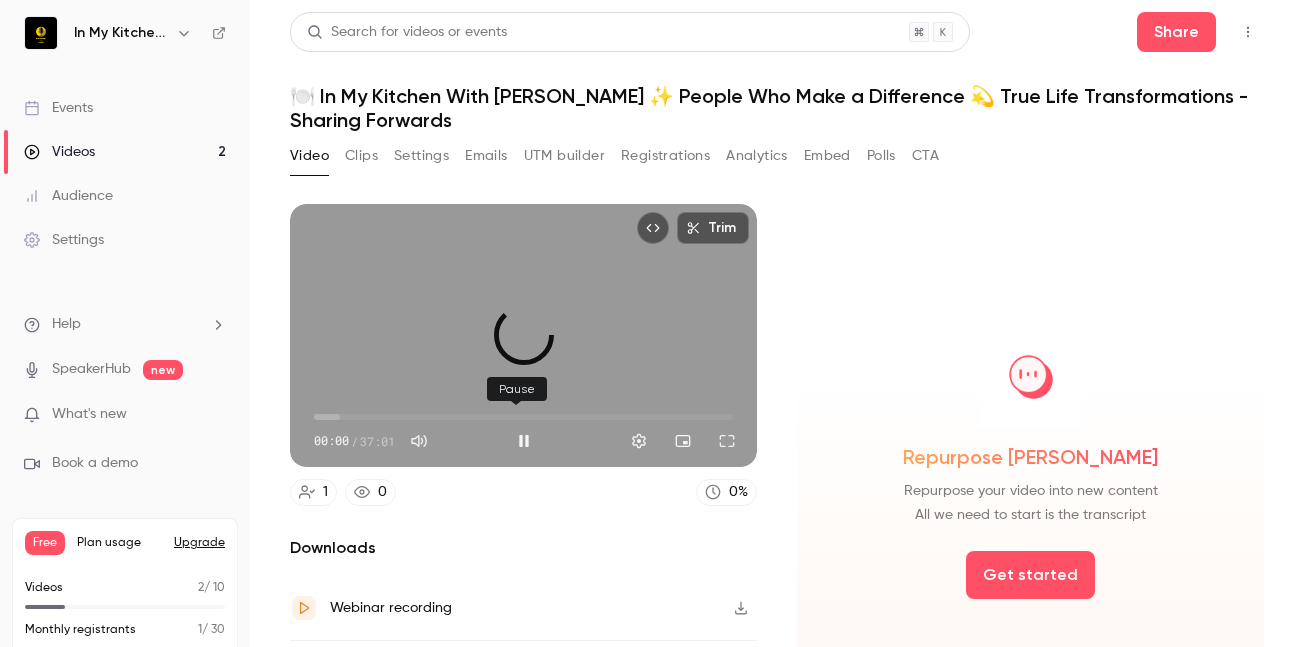 scroll, scrollTop: 1, scrollLeft: 0, axis: vertical 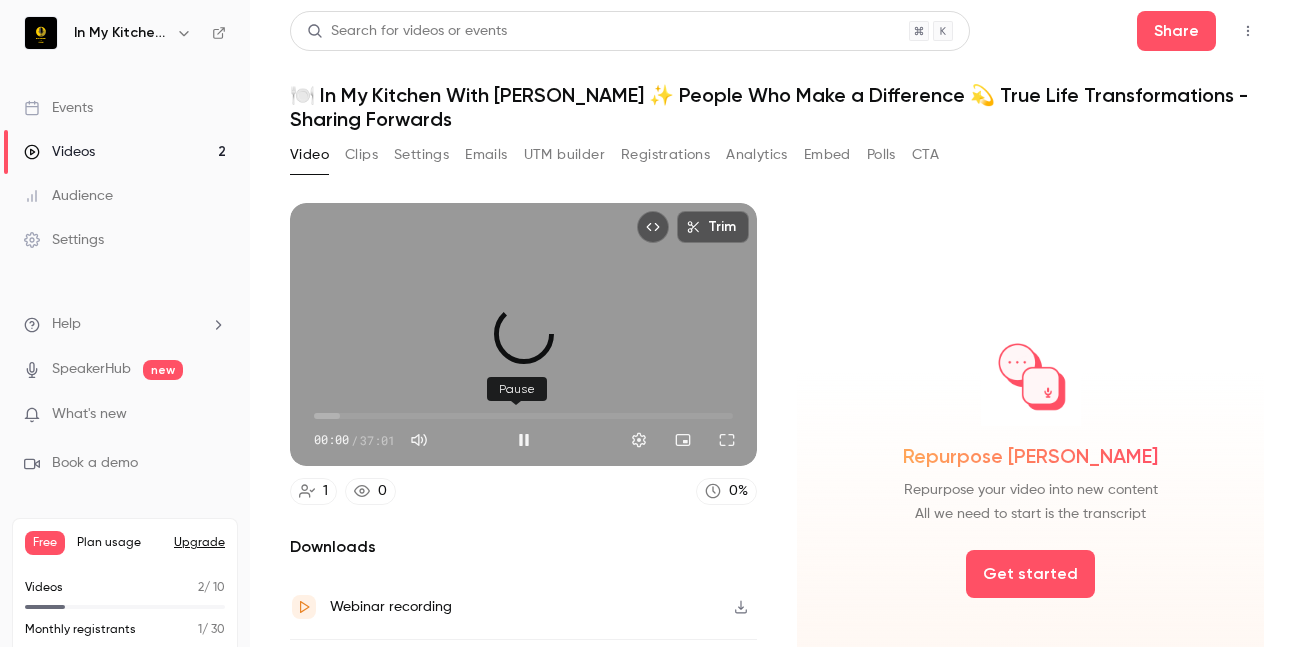 type 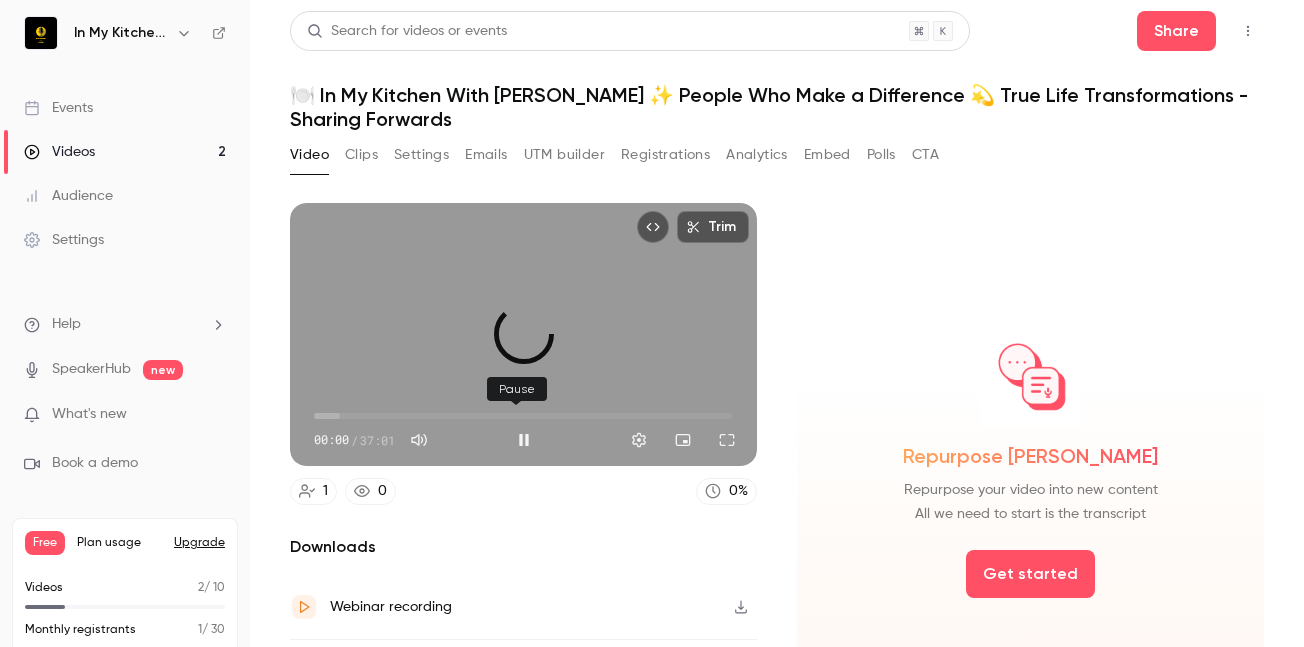 click at bounding box center (524, 440) 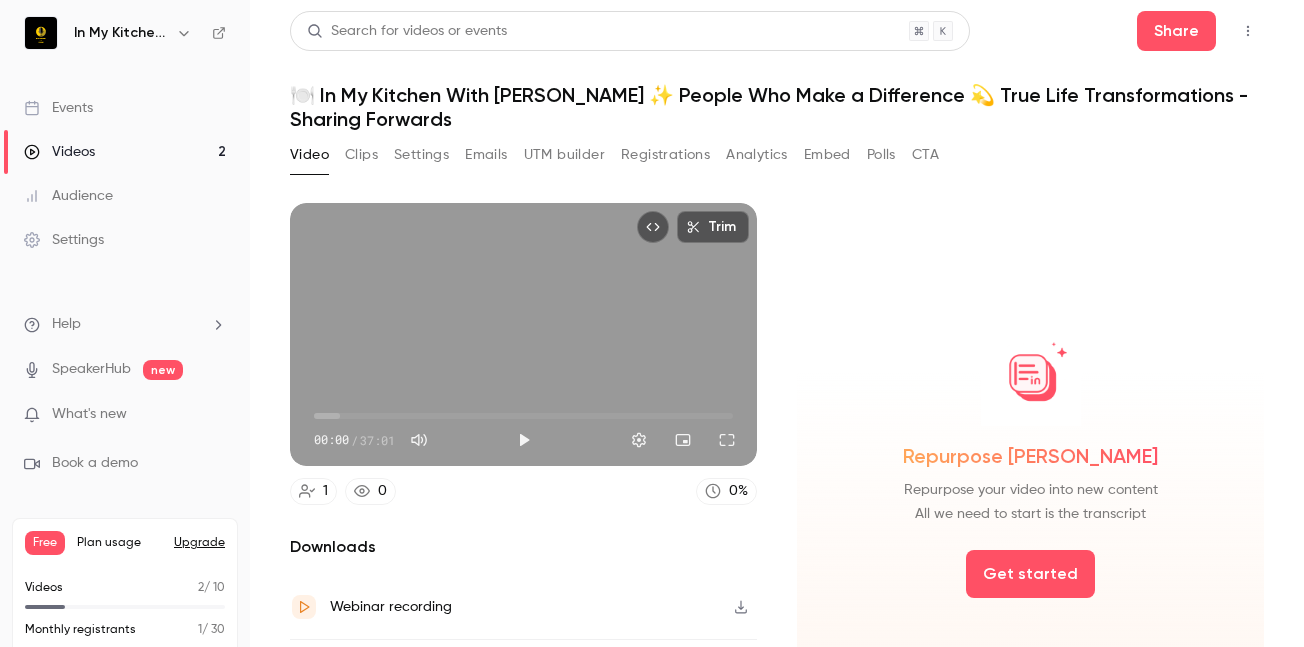 type on "***" 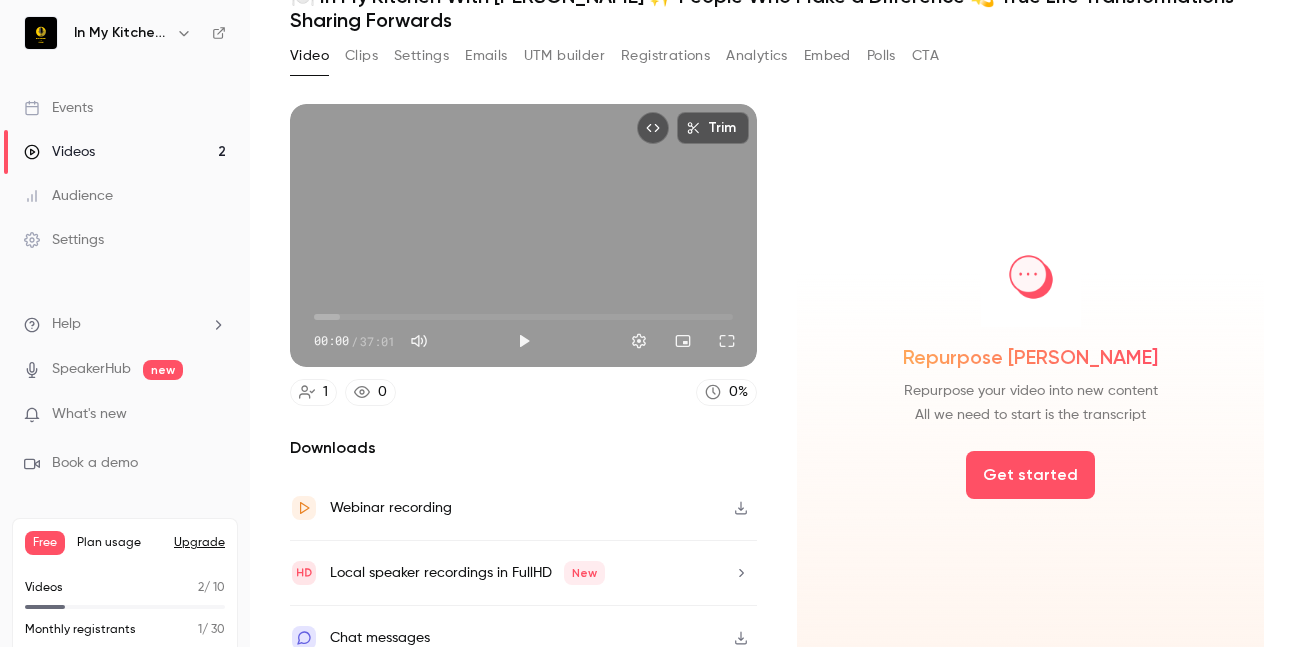 scroll, scrollTop: 114, scrollLeft: 0, axis: vertical 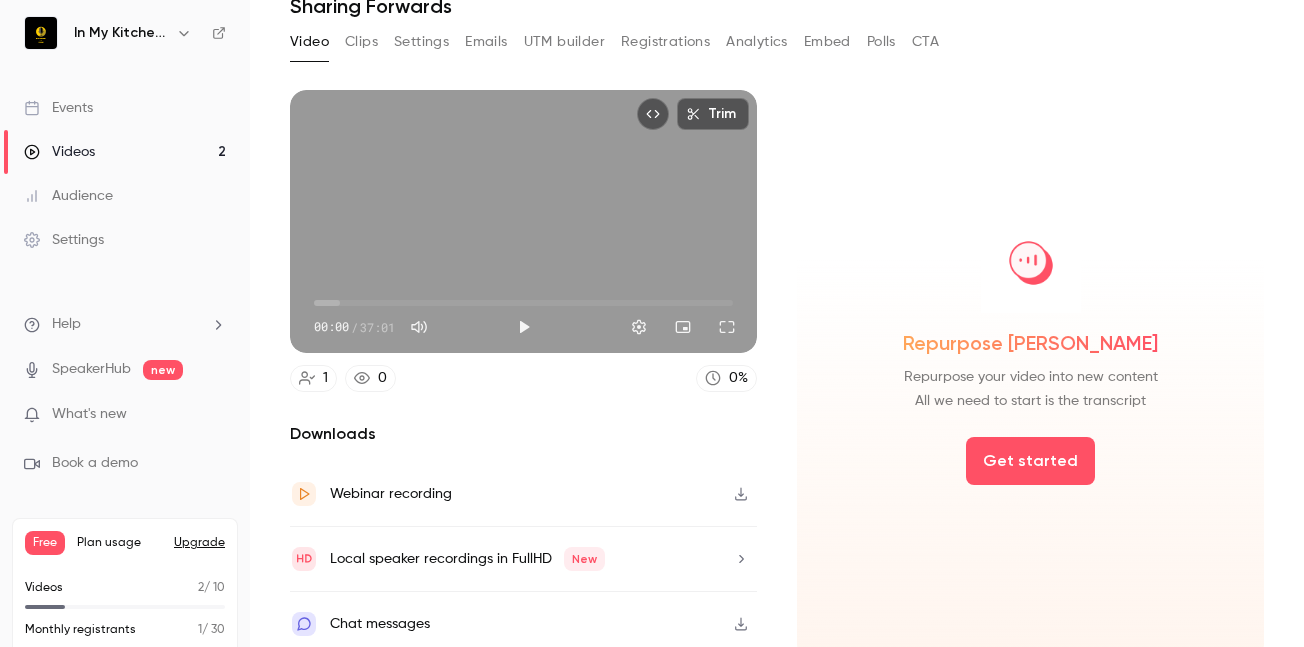 click at bounding box center [741, 494] 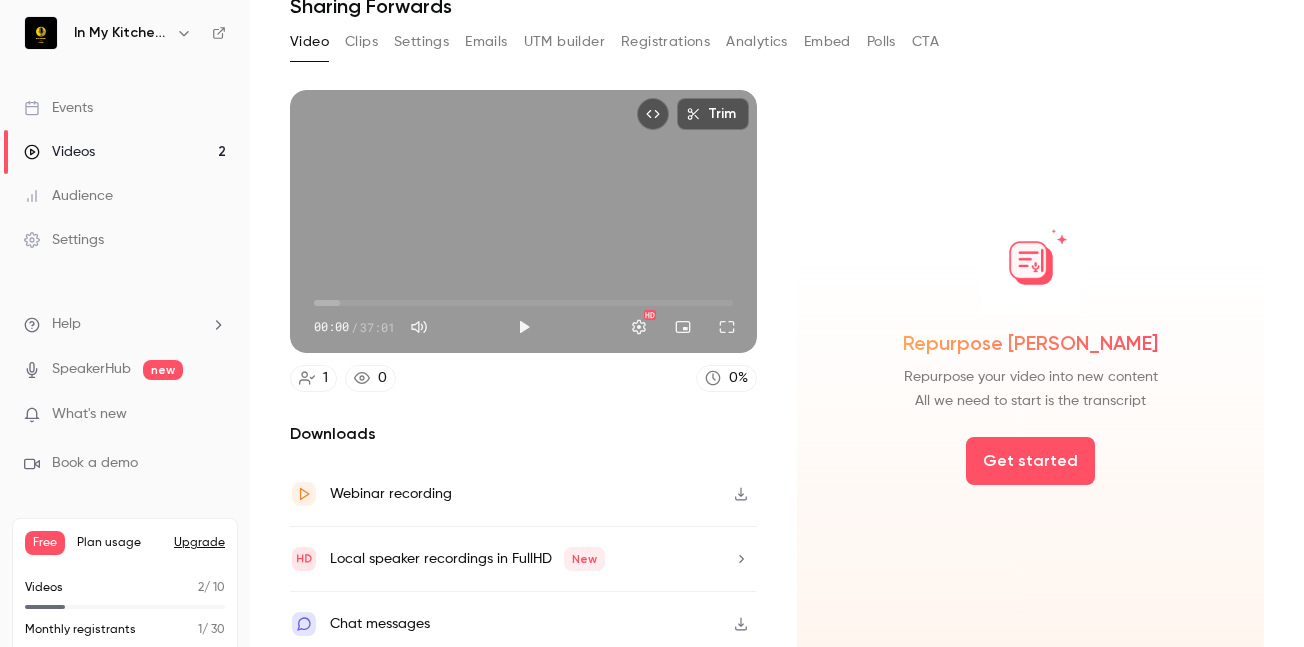 click on "Repurpose [PERSON_NAME] Repurpose your video into new content
All we need to start is the transcript" at bounding box center [1030, 313] 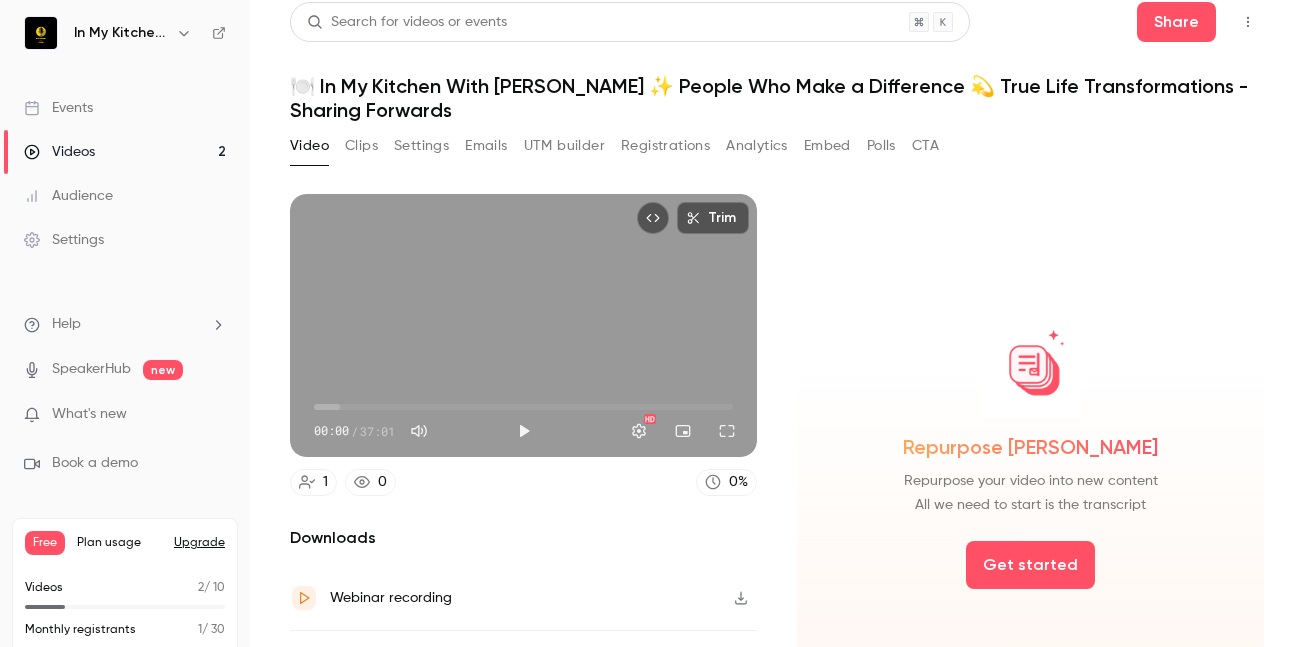 scroll, scrollTop: 0, scrollLeft: 0, axis: both 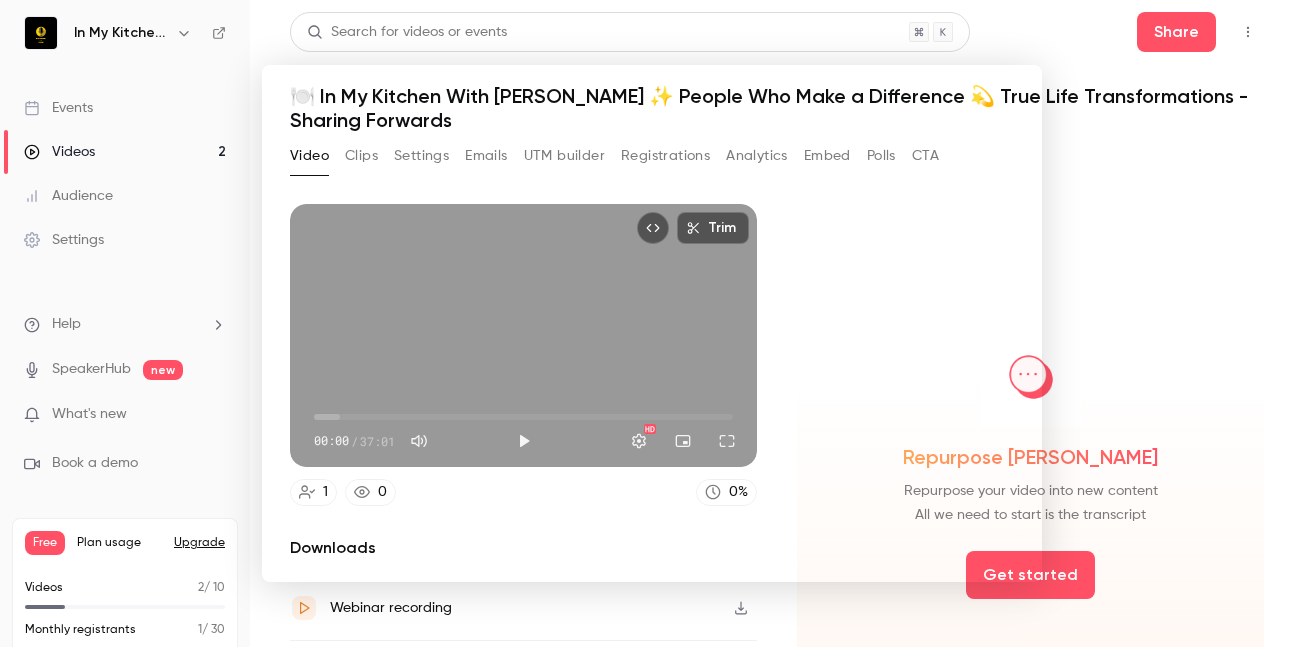 click at bounding box center [652, 323] 